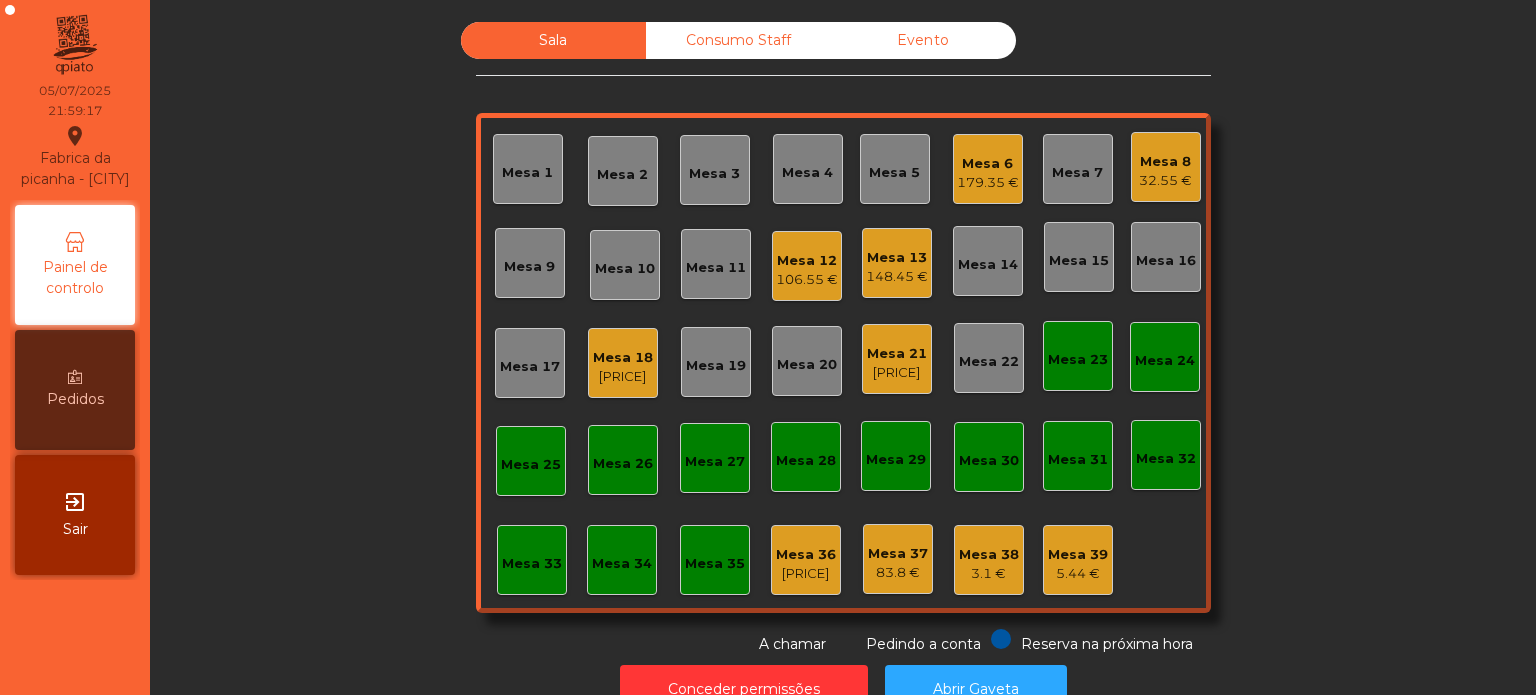 scroll, scrollTop: 0, scrollLeft: 0, axis: both 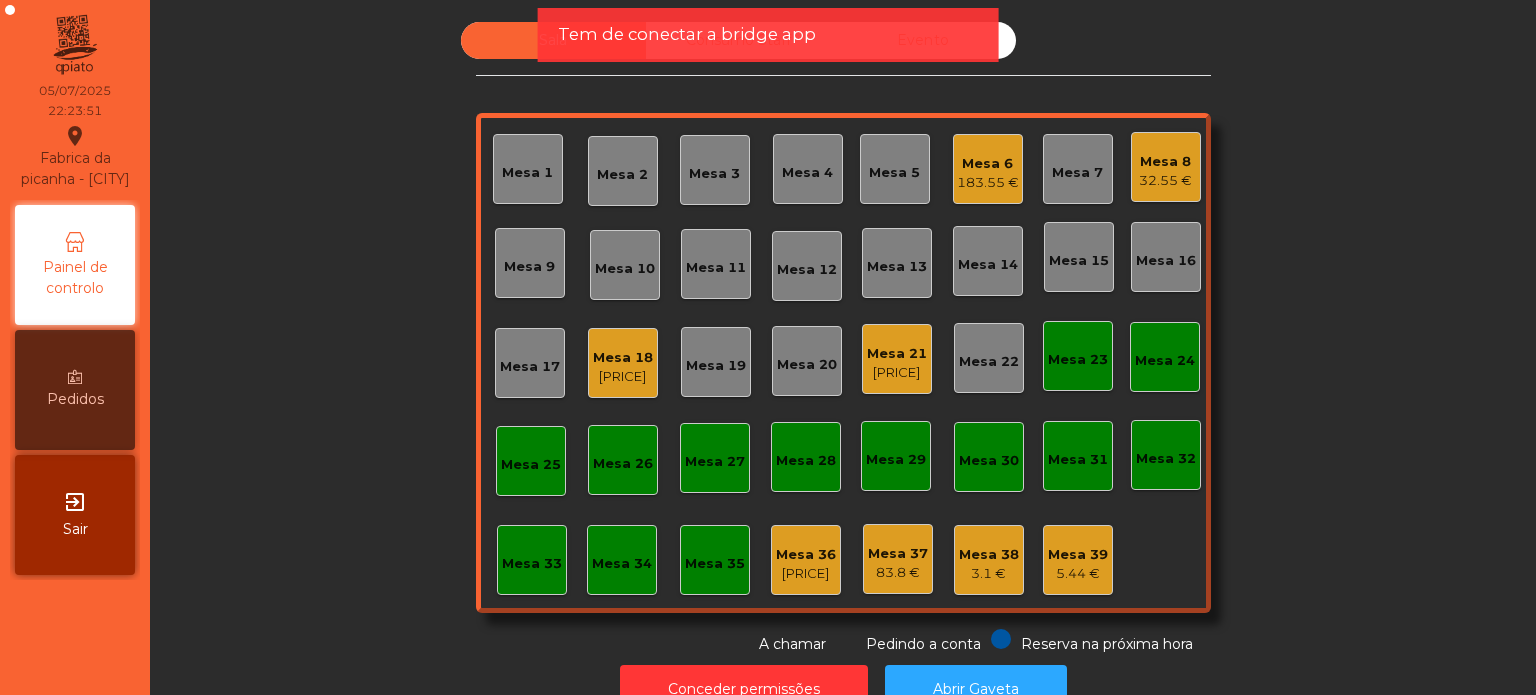 click on "Mesa 8   32.55 €" at bounding box center [1166, 167] 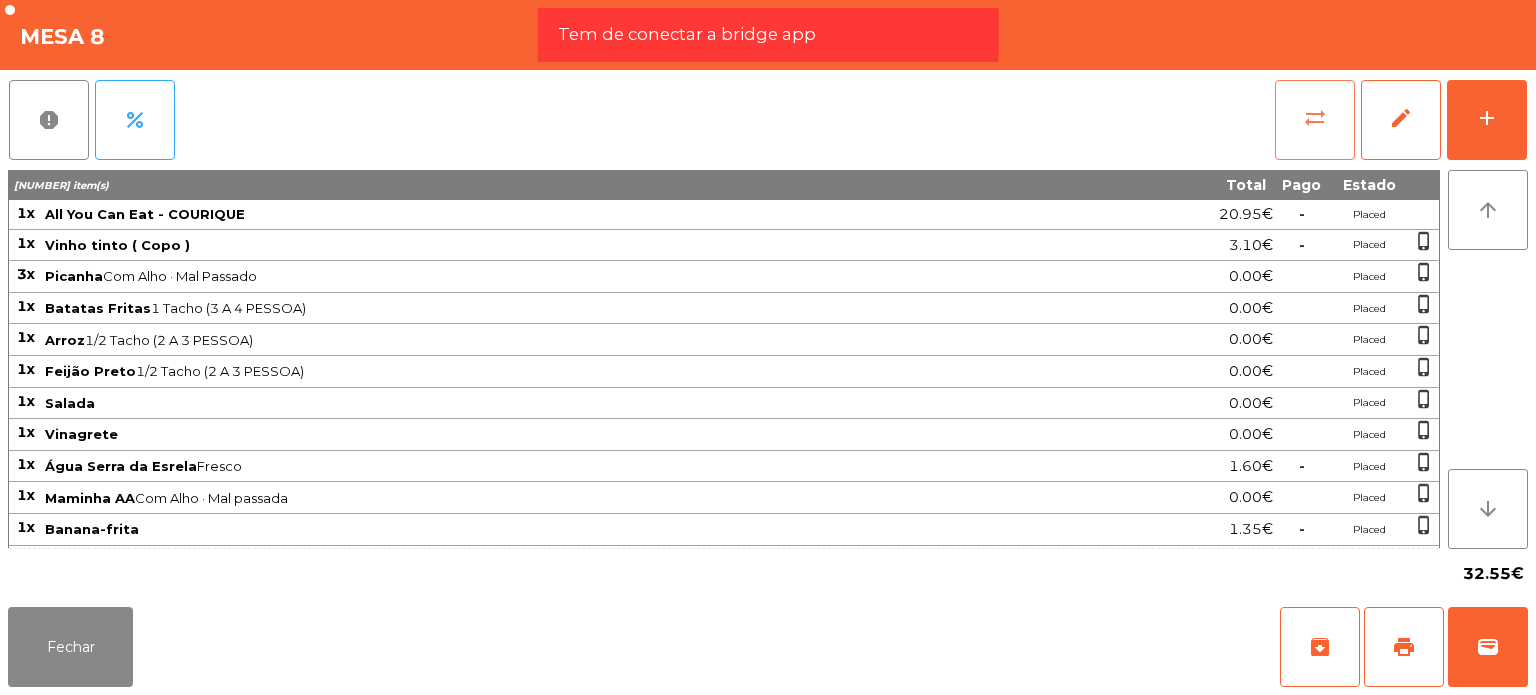 click on "sync_alt" at bounding box center (1315, 120) 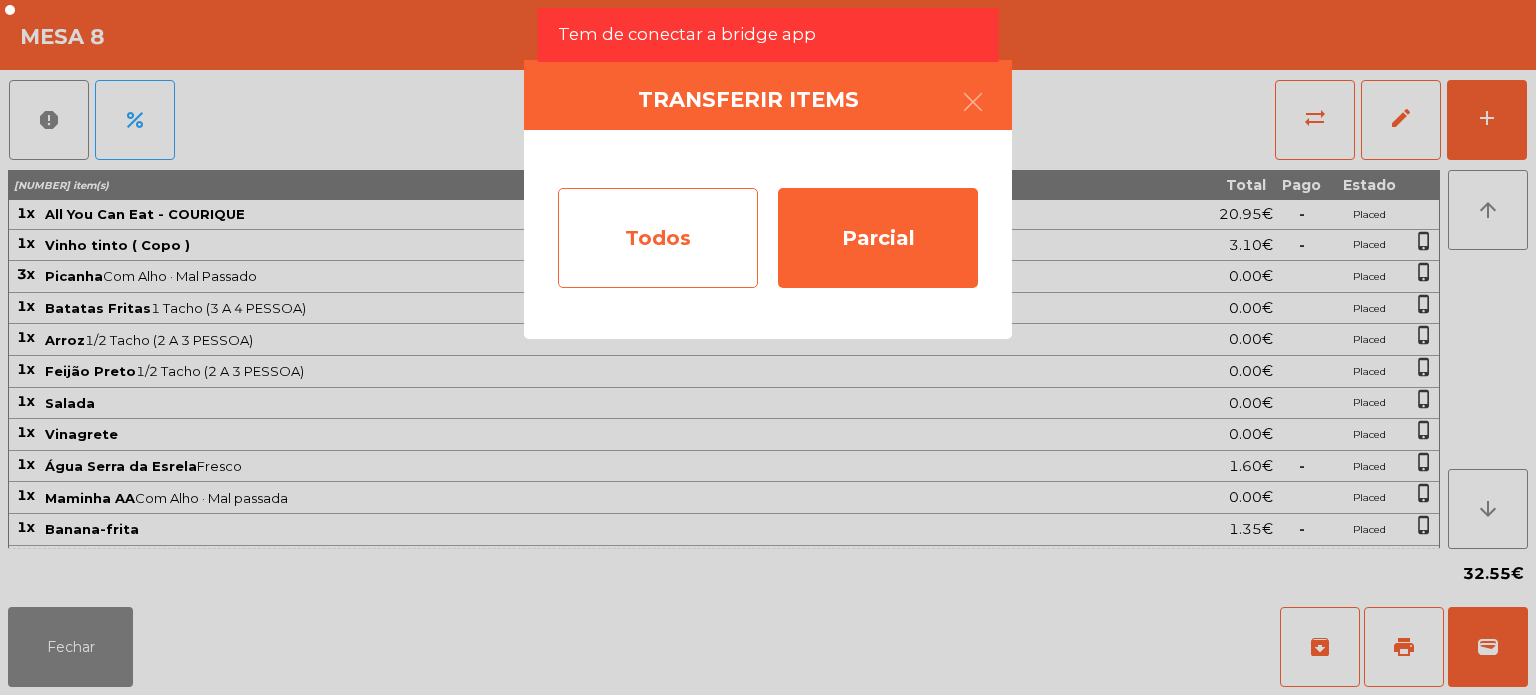 click on "Todos" at bounding box center (658, 238) 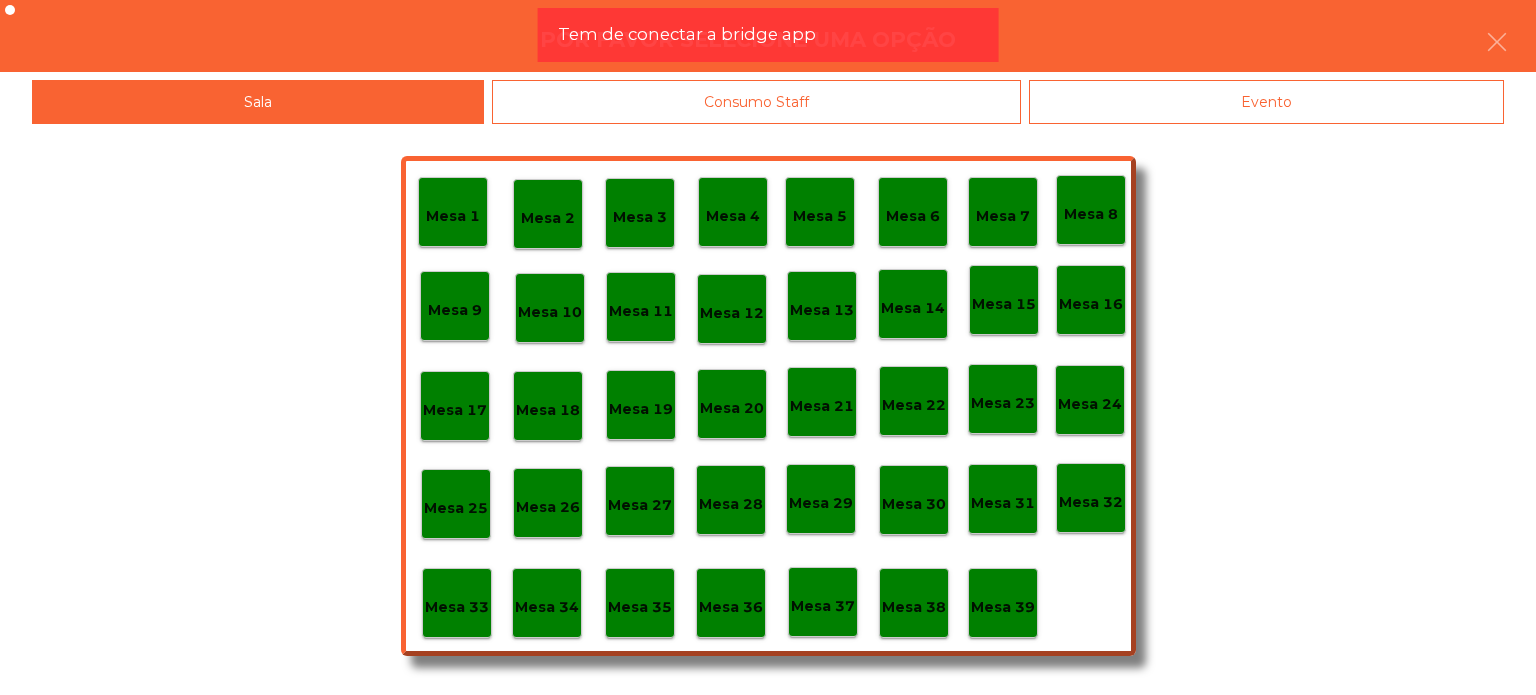 click on "Evento" at bounding box center (1266, 102) 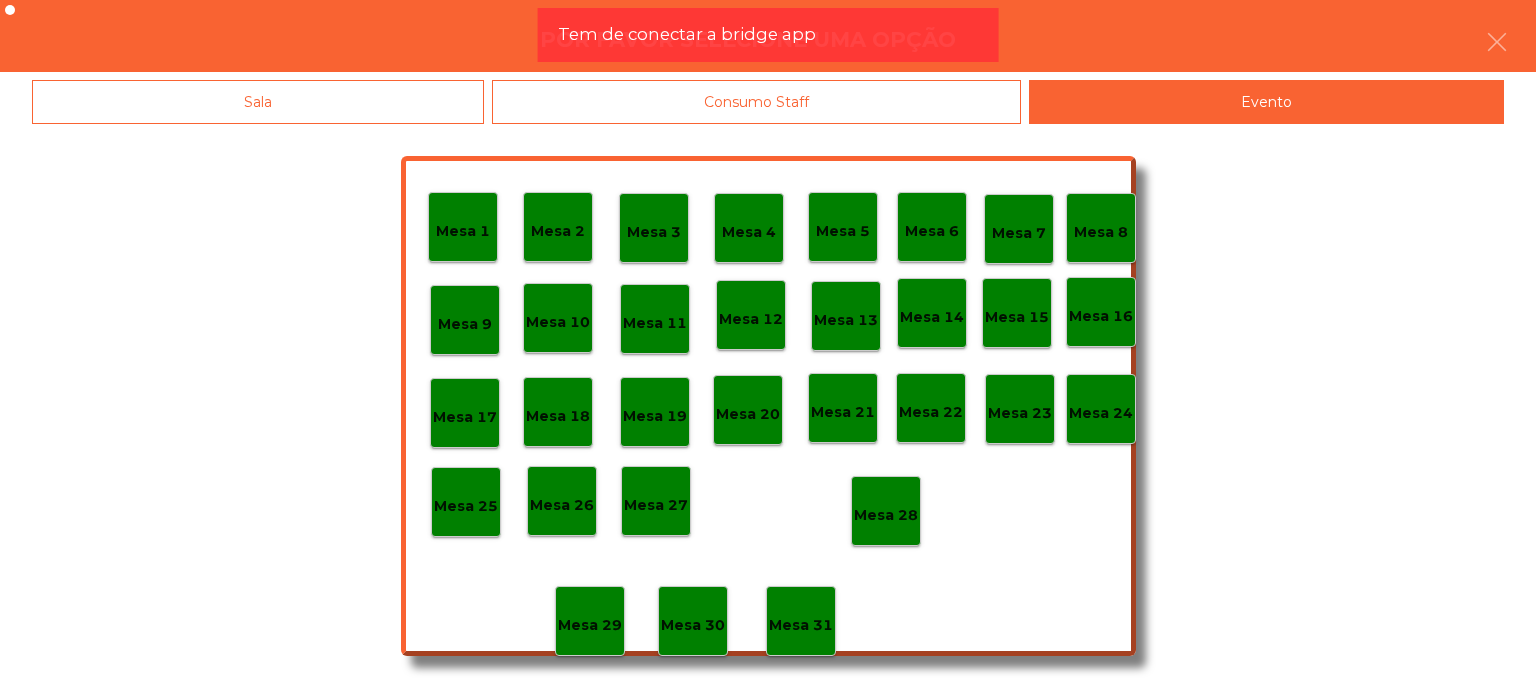 click on "Mesa 28" at bounding box center [463, 231] 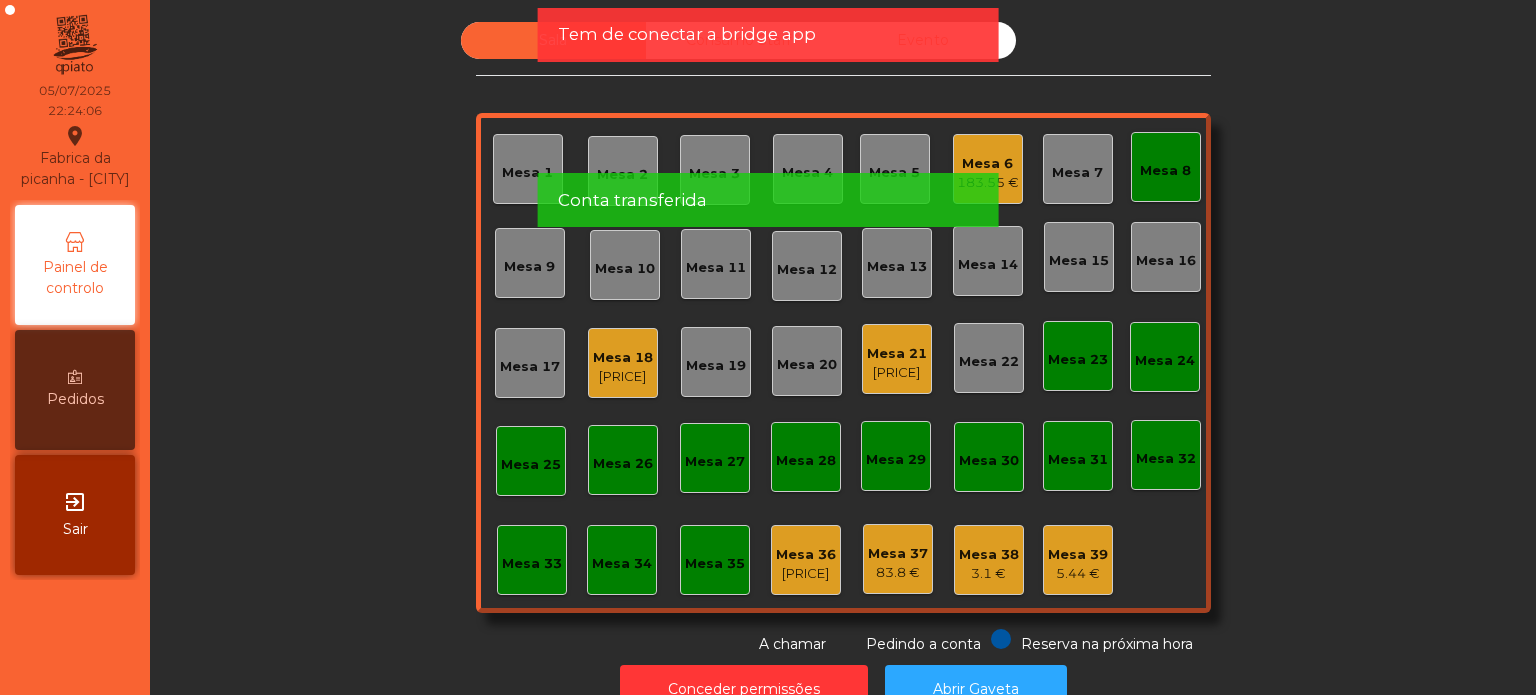 click on "Mesa 8" at bounding box center [527, 173] 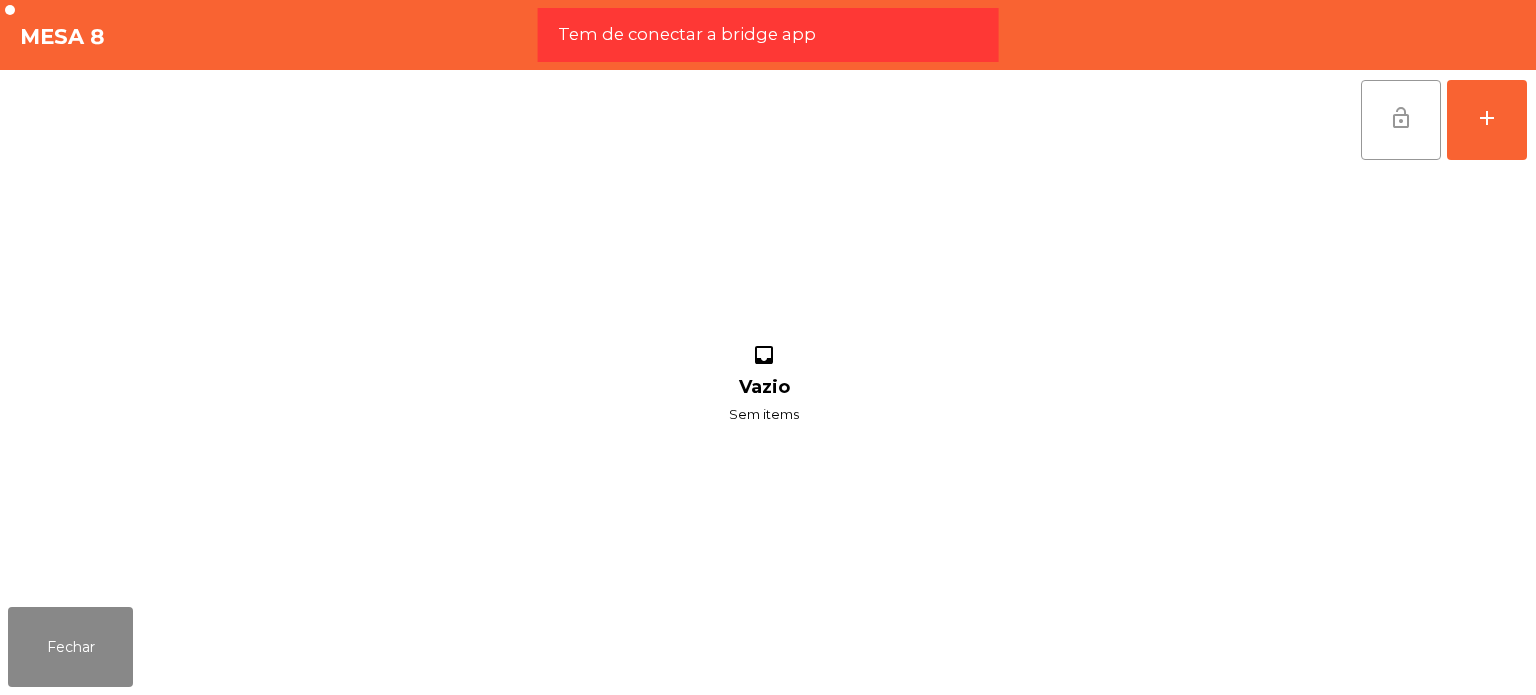 click on "lock_open" at bounding box center [1401, 120] 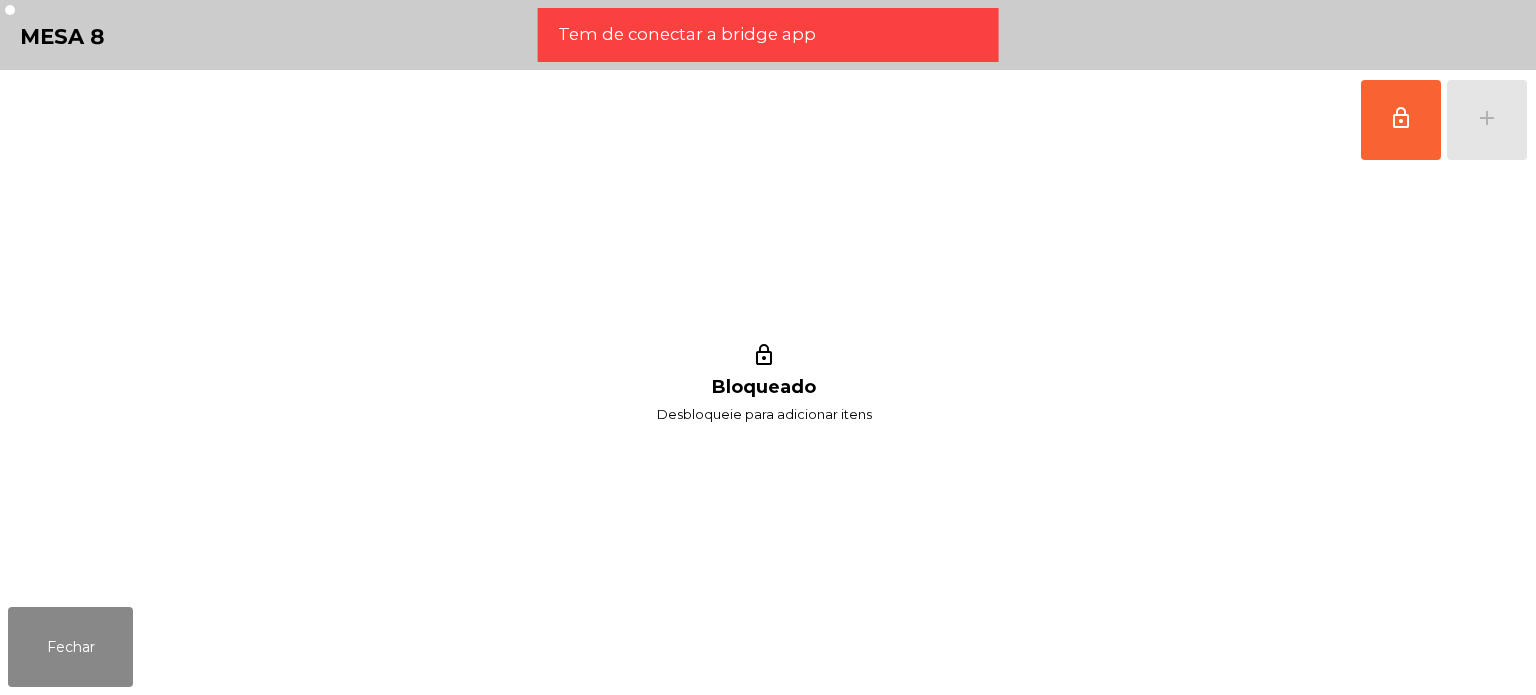 click on "Tem de conectar a bridge app" at bounding box center [687, 34] 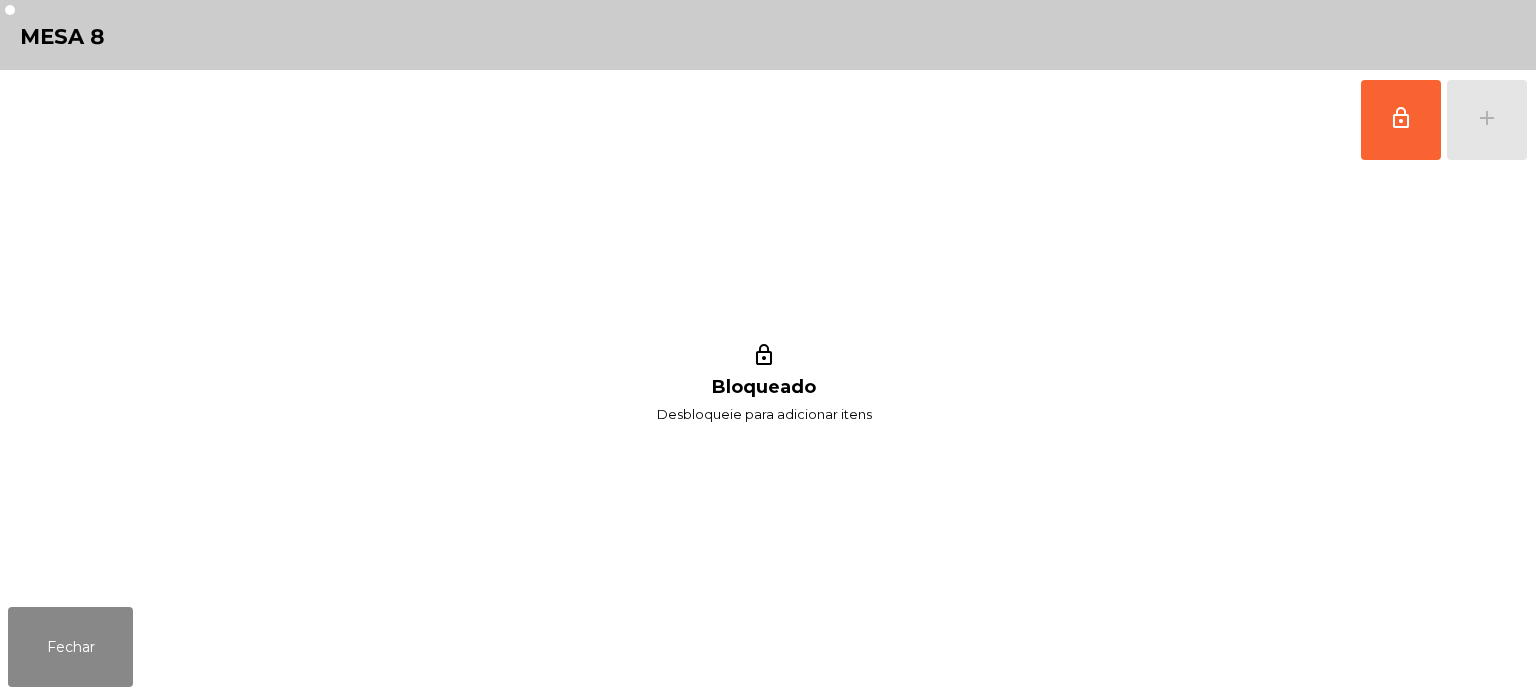 click on "Fechar" at bounding box center [768, 647] 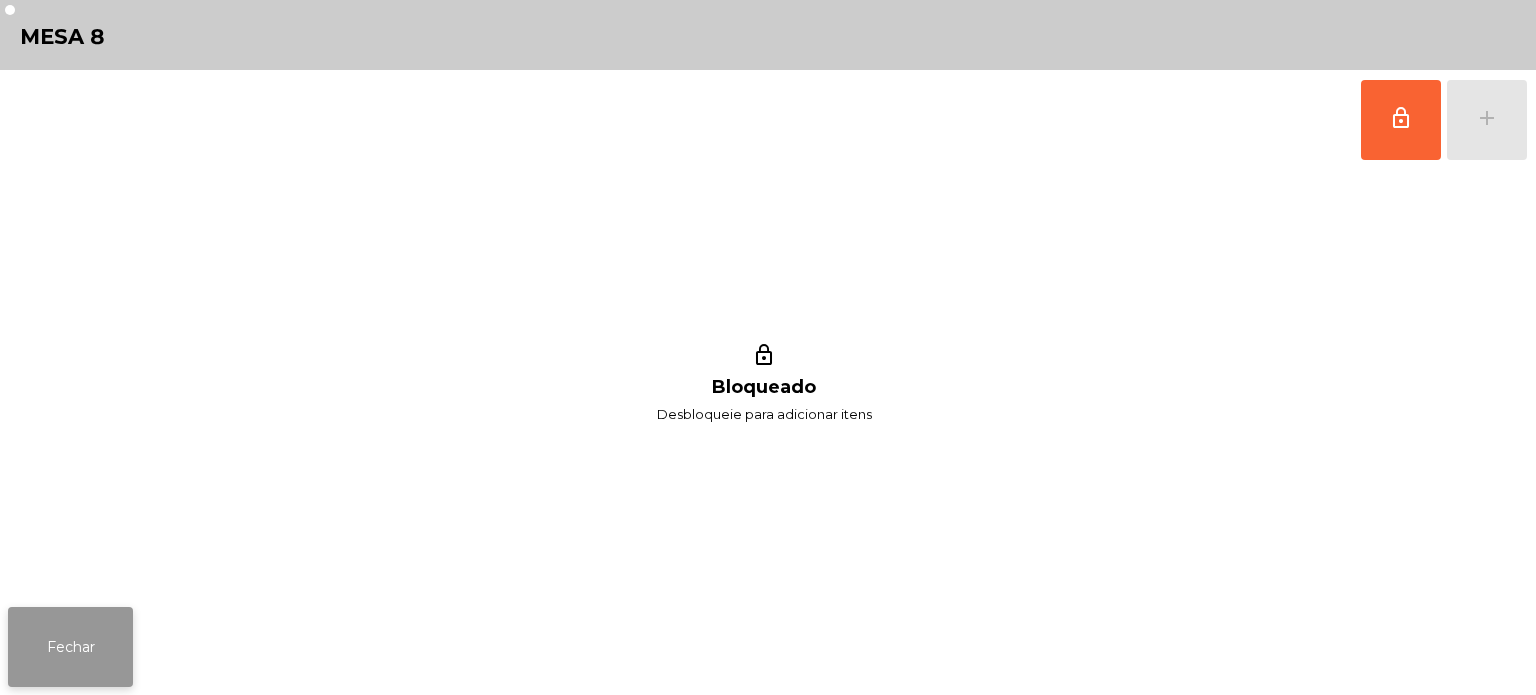 click on "Fechar" at bounding box center (70, 647) 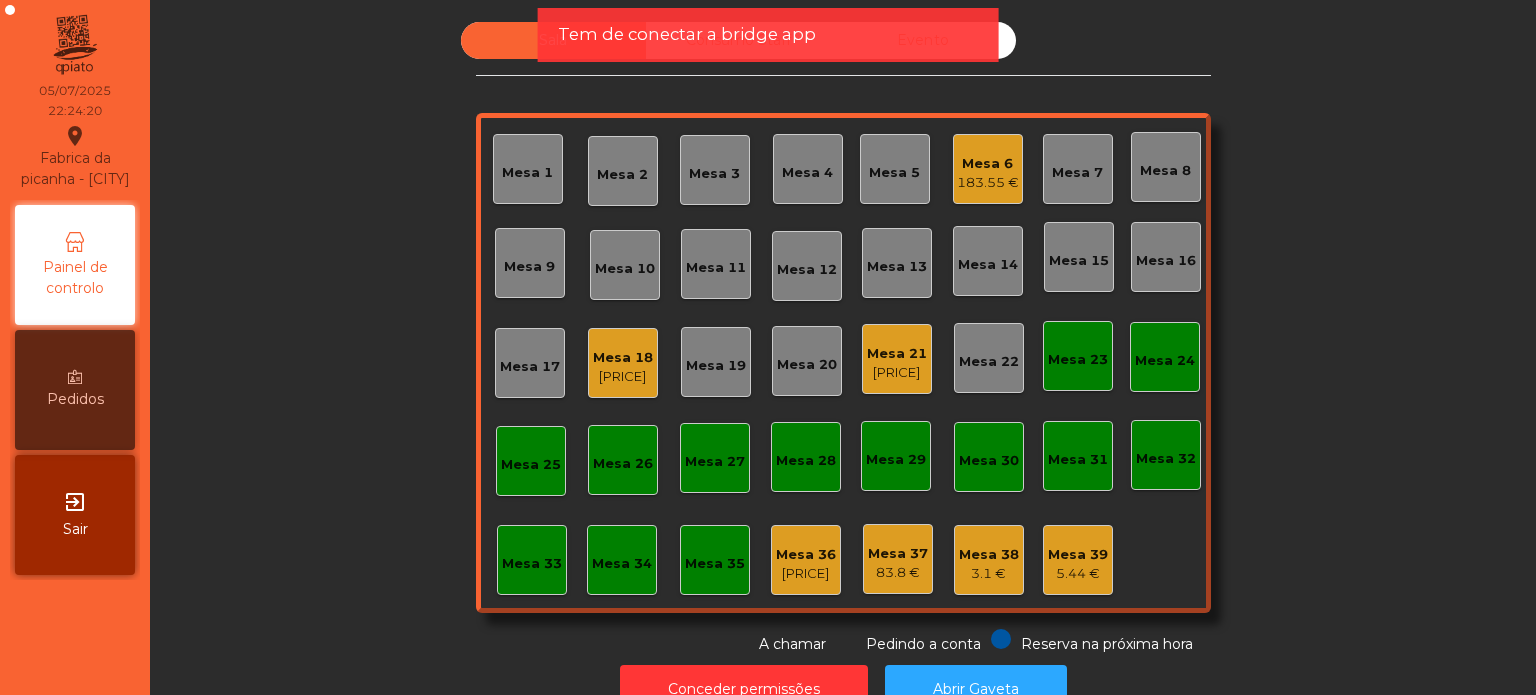 click on "Tem de conectar a bridge app" at bounding box center [687, 34] 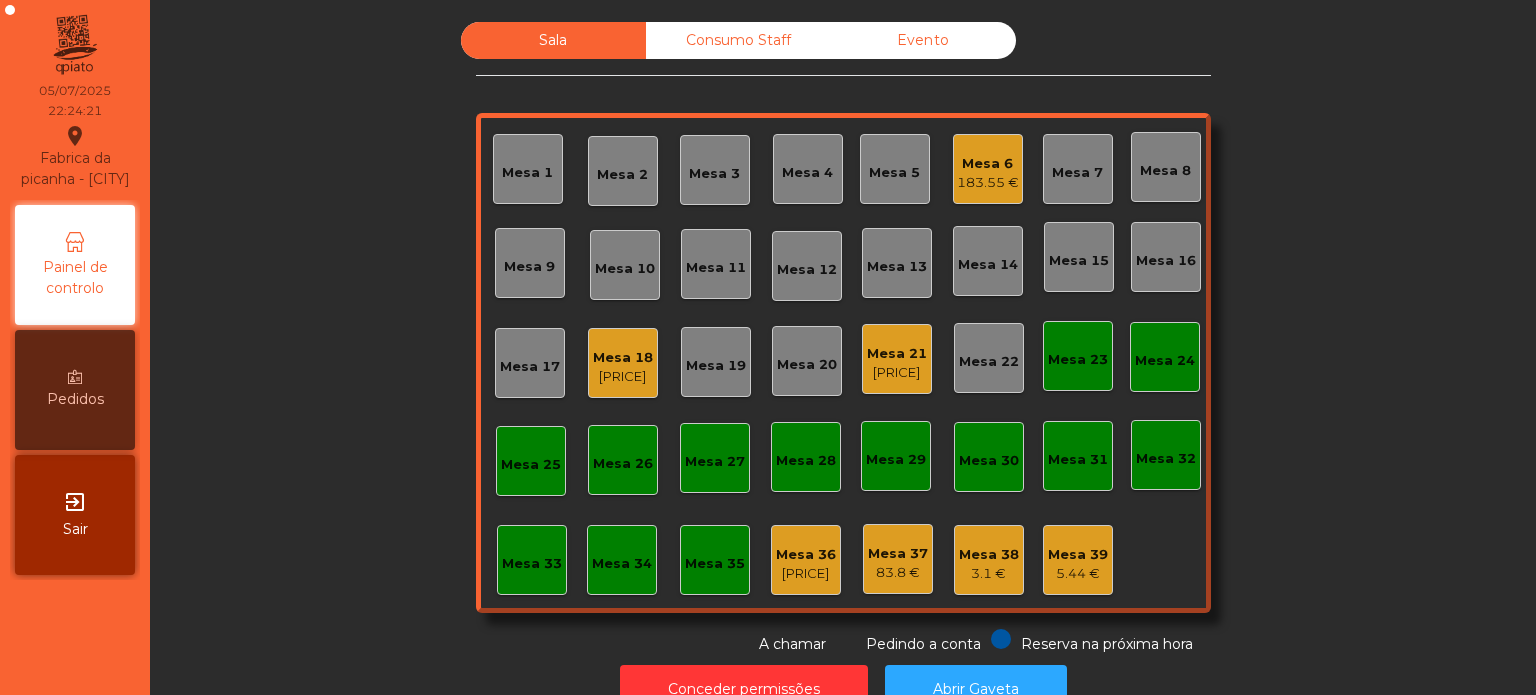click on "183.55 €" at bounding box center [988, 183] 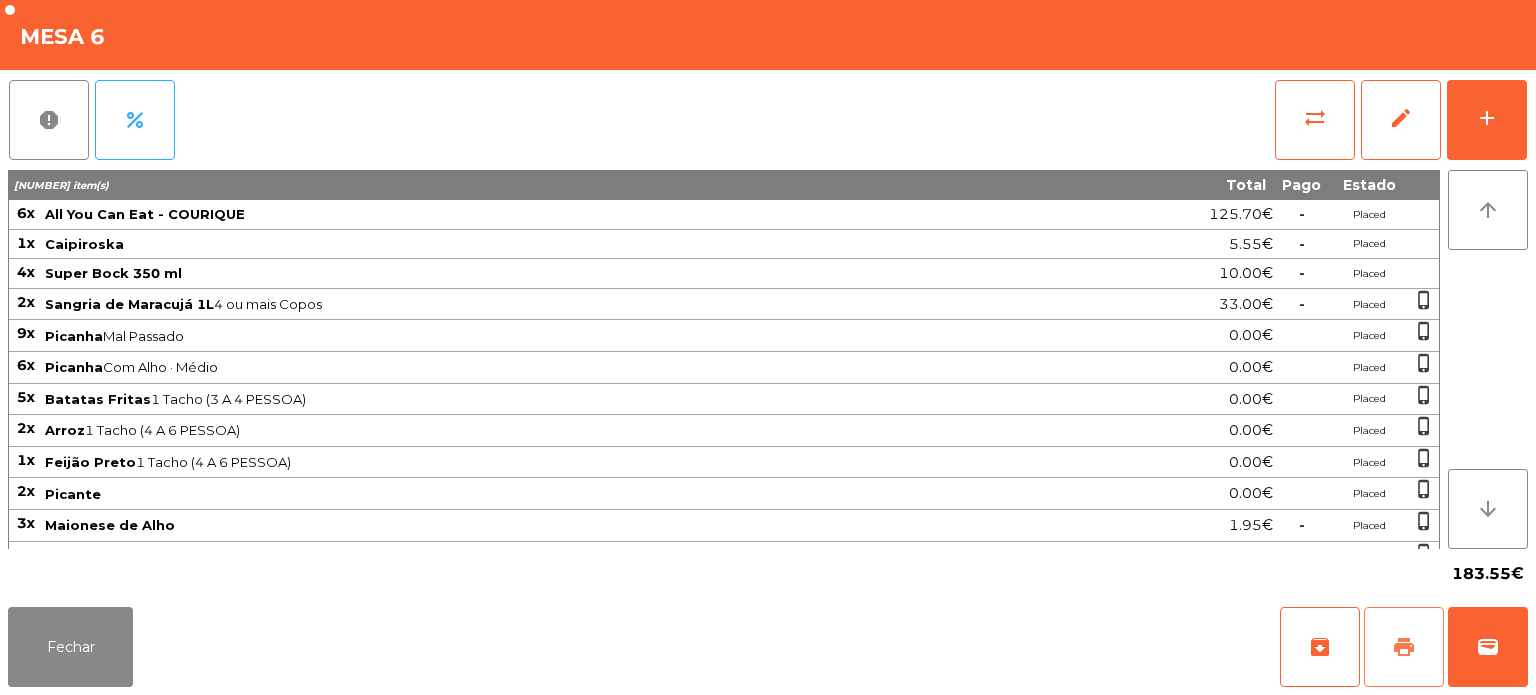 click on "print" at bounding box center (1404, 647) 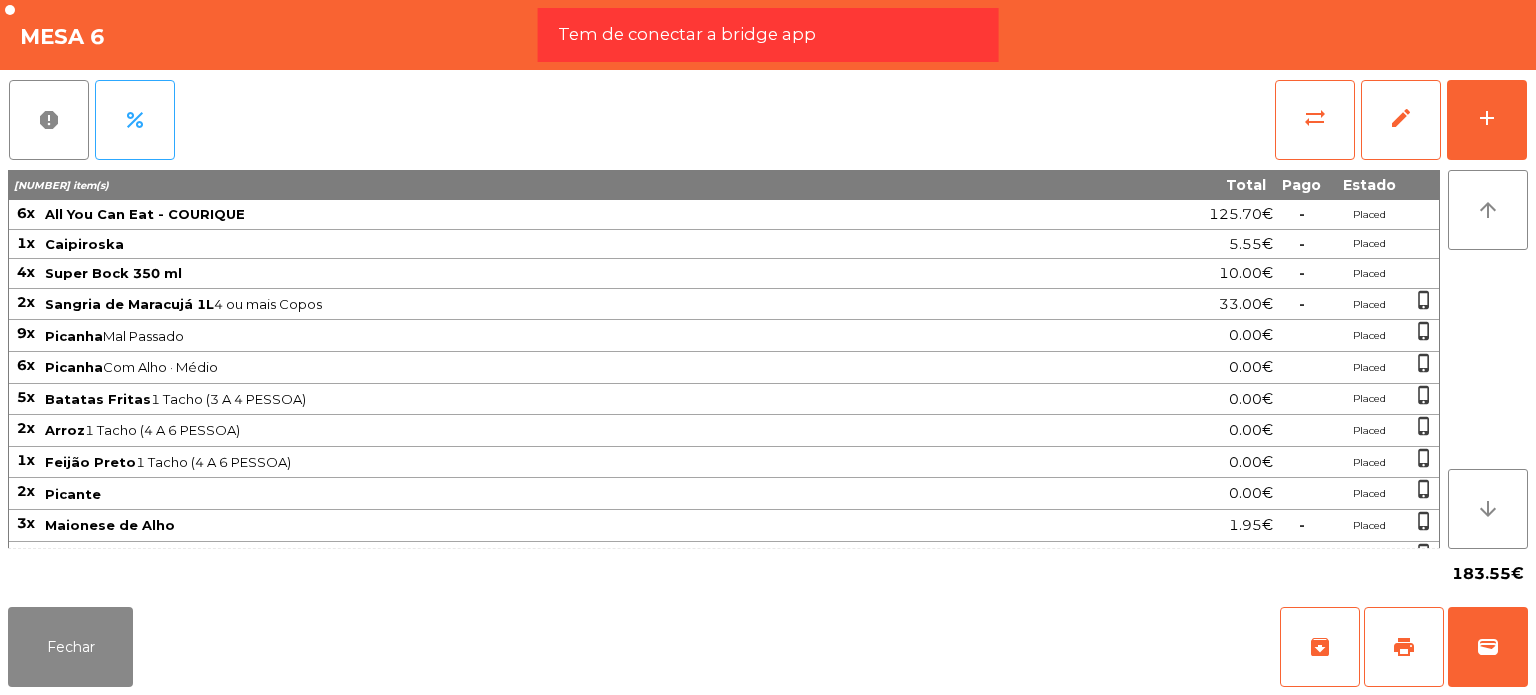 click on "Fechar   archive   print   wallet" at bounding box center (768, 647) 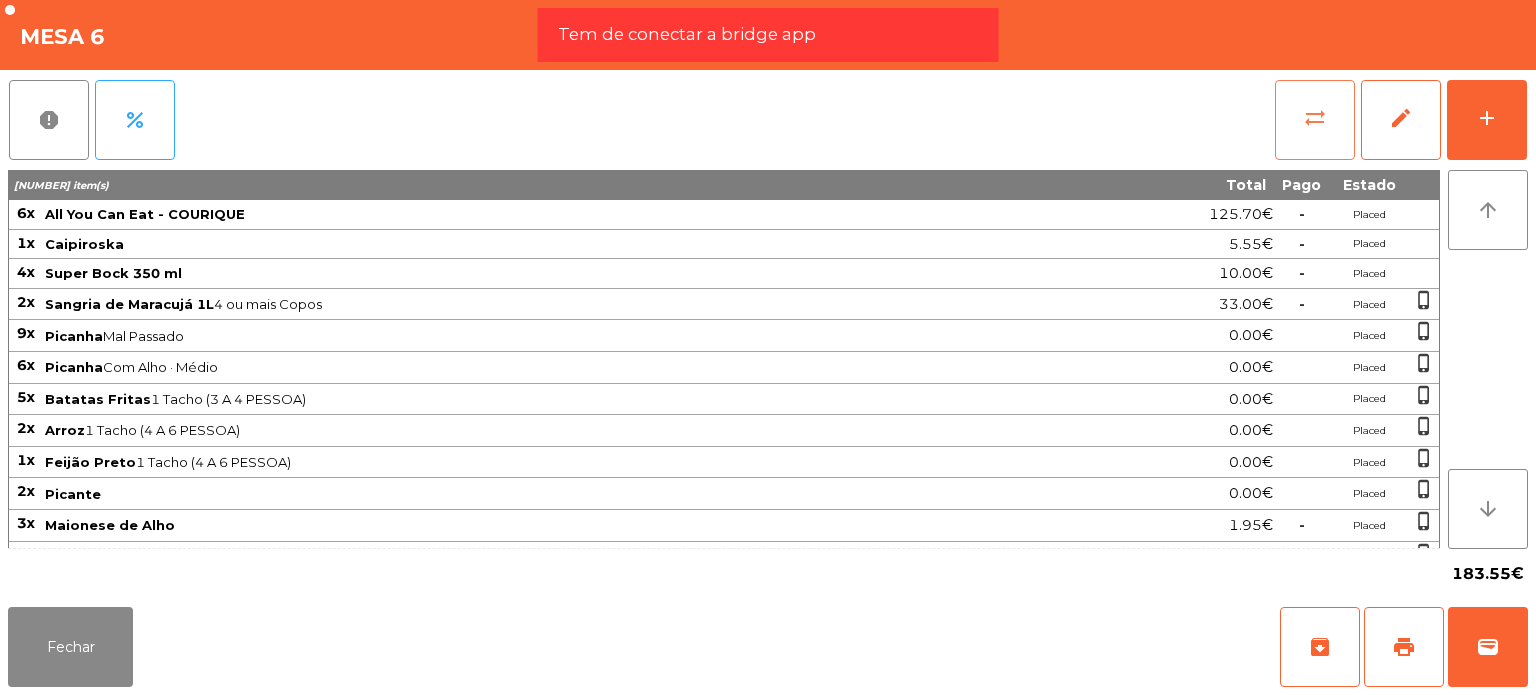 click on "sync_alt" at bounding box center [1315, 118] 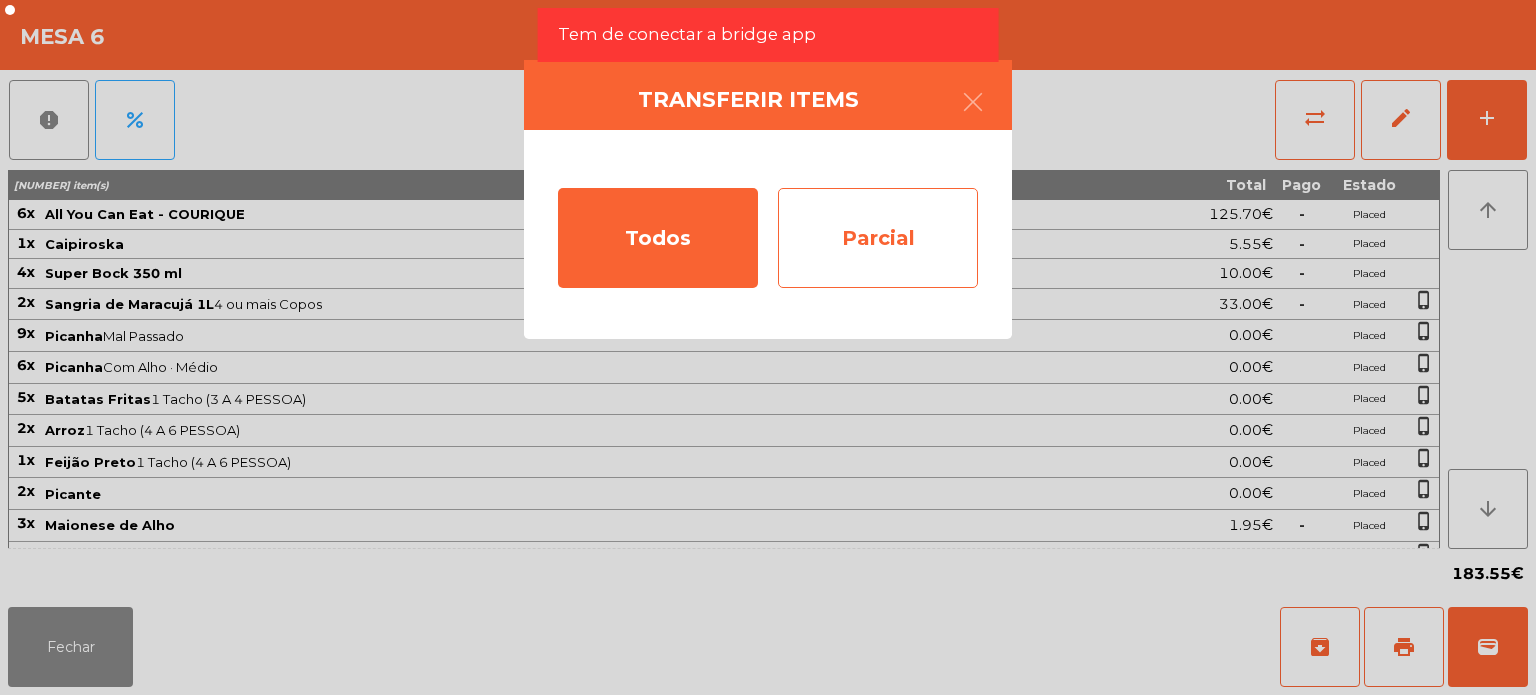 click on "Parcial" at bounding box center (878, 238) 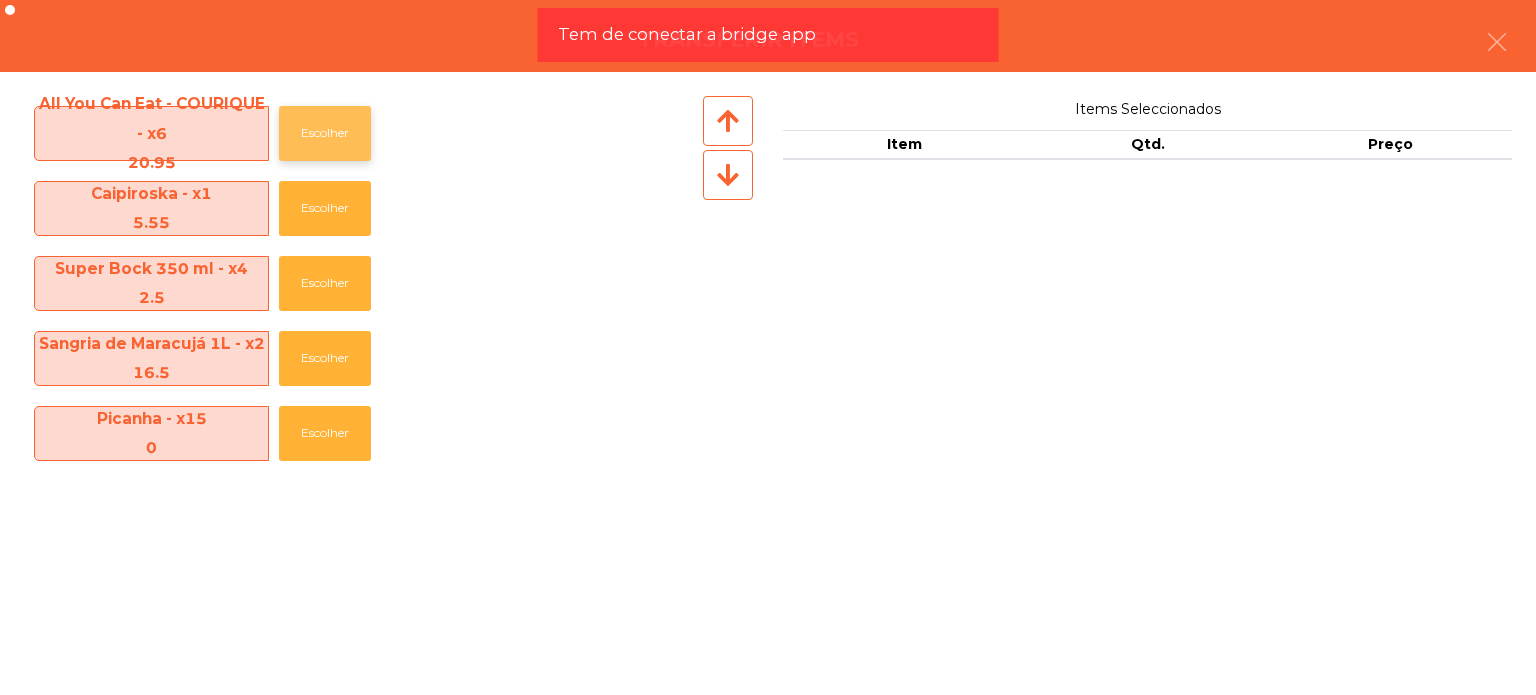 click on "Escolher" at bounding box center [325, 133] 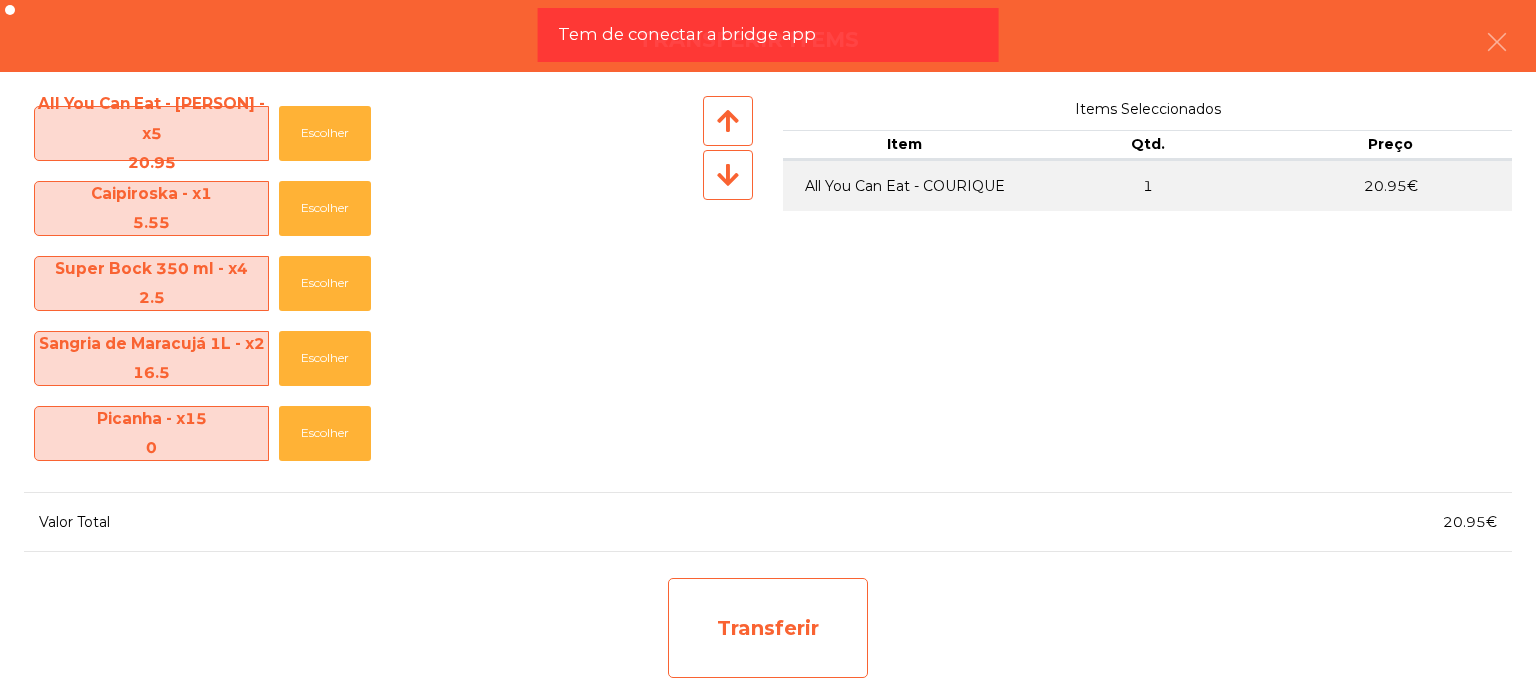 click on "Transferir" at bounding box center [768, 628] 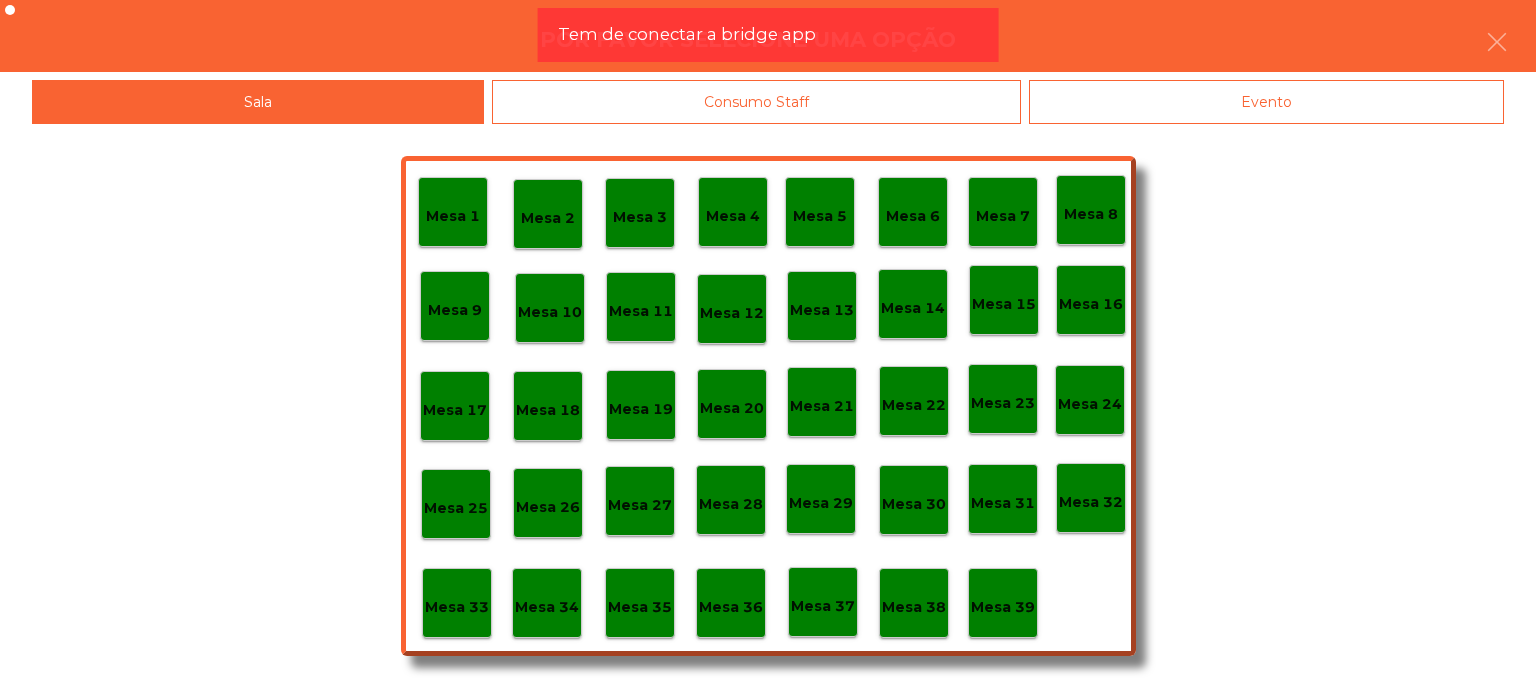 click on "Mesa 37" at bounding box center [453, 216] 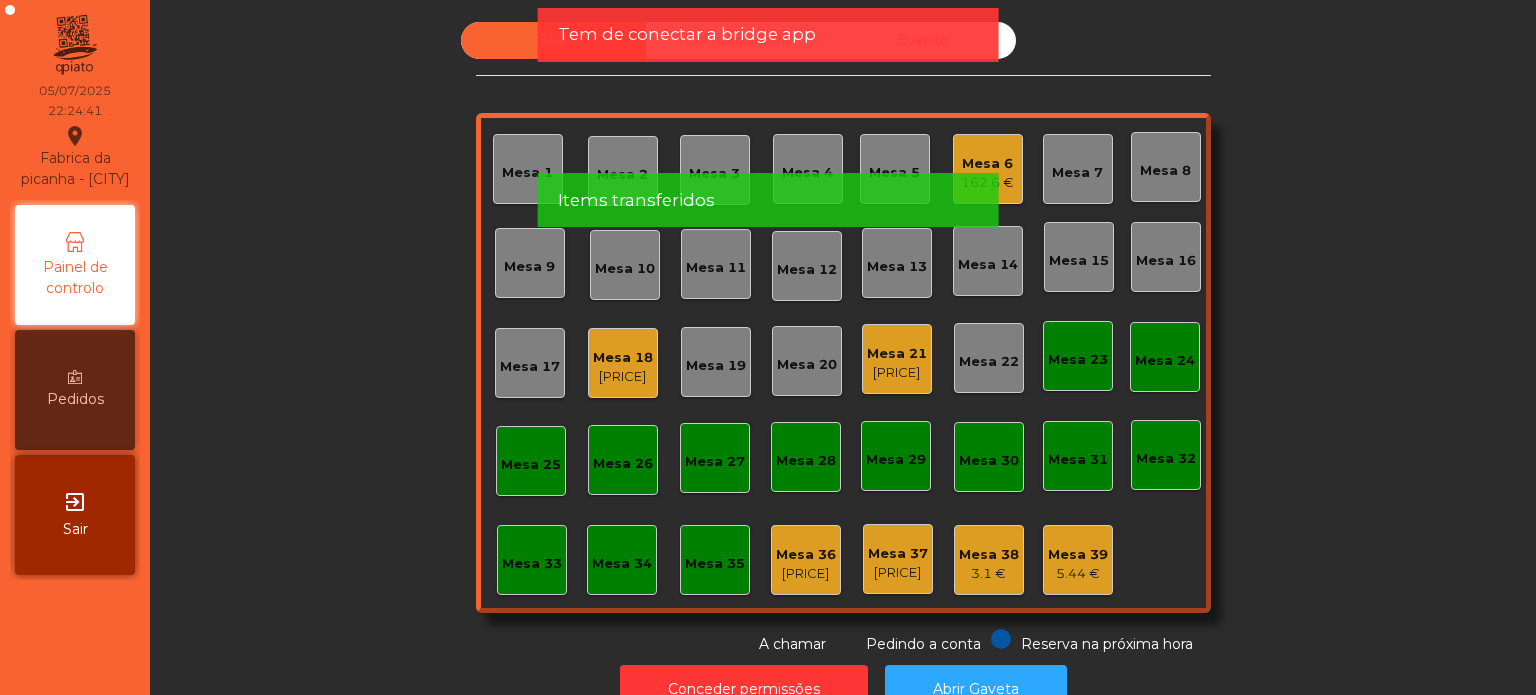 click on "Por favor aguarde enquanto os items são transferidos" at bounding box center (768, 117) 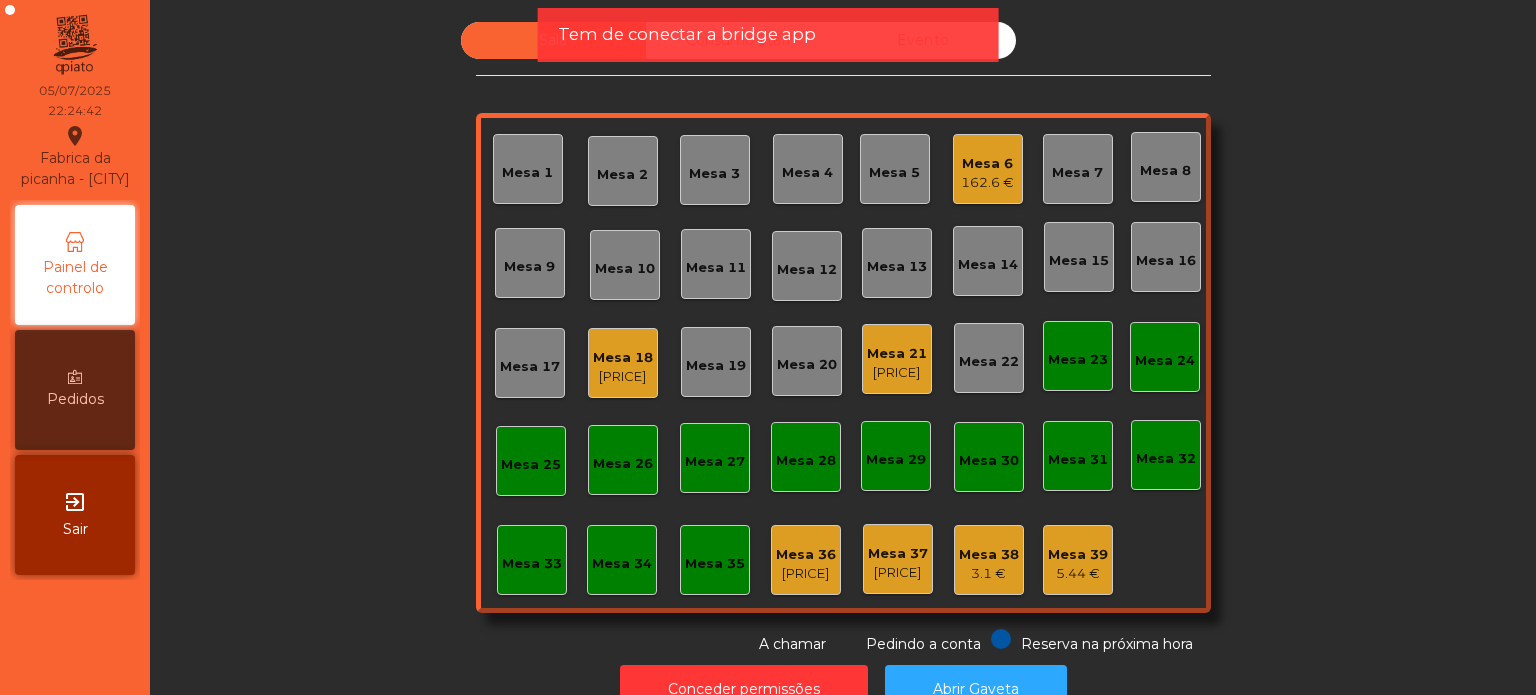 click on "Tem de conectar a bridge app Items transferidos" at bounding box center [768, 78] 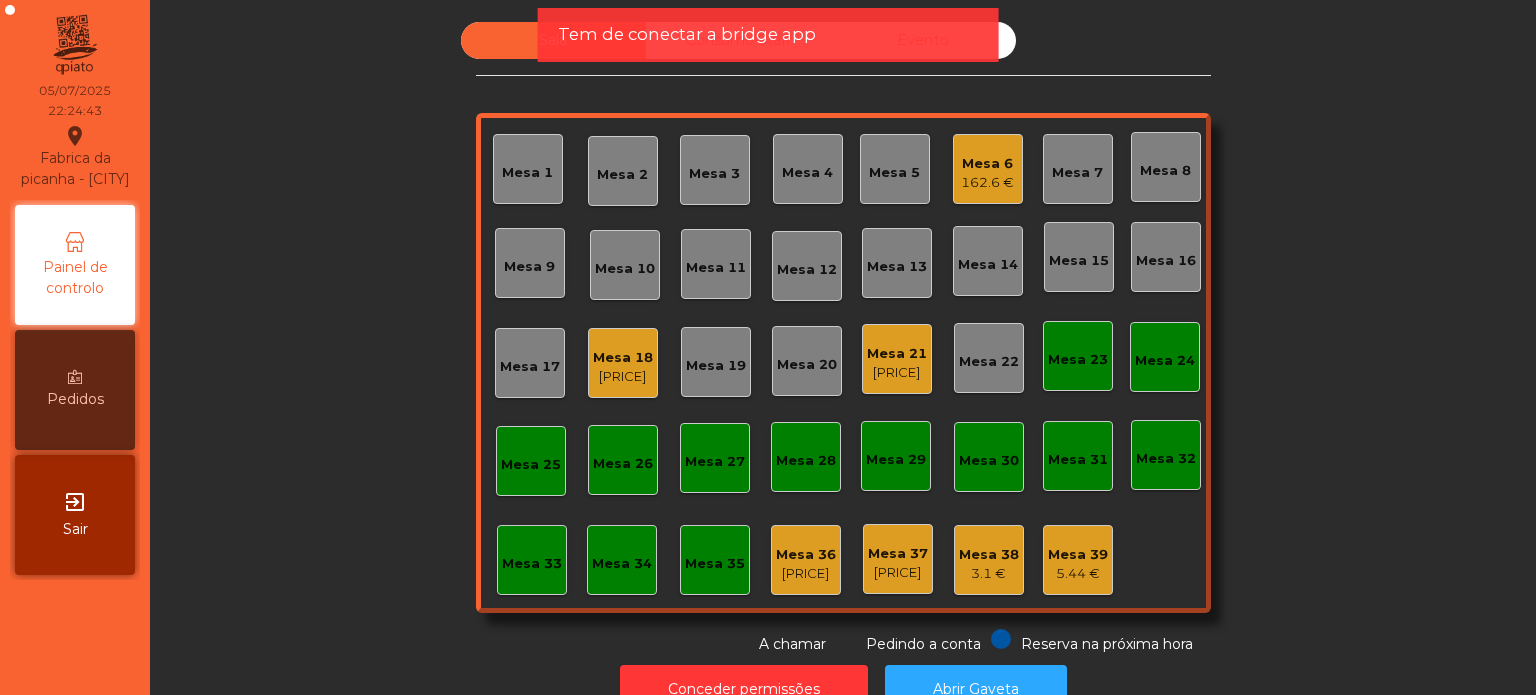 click on "Mesa 6   162.6 €" at bounding box center (988, 169) 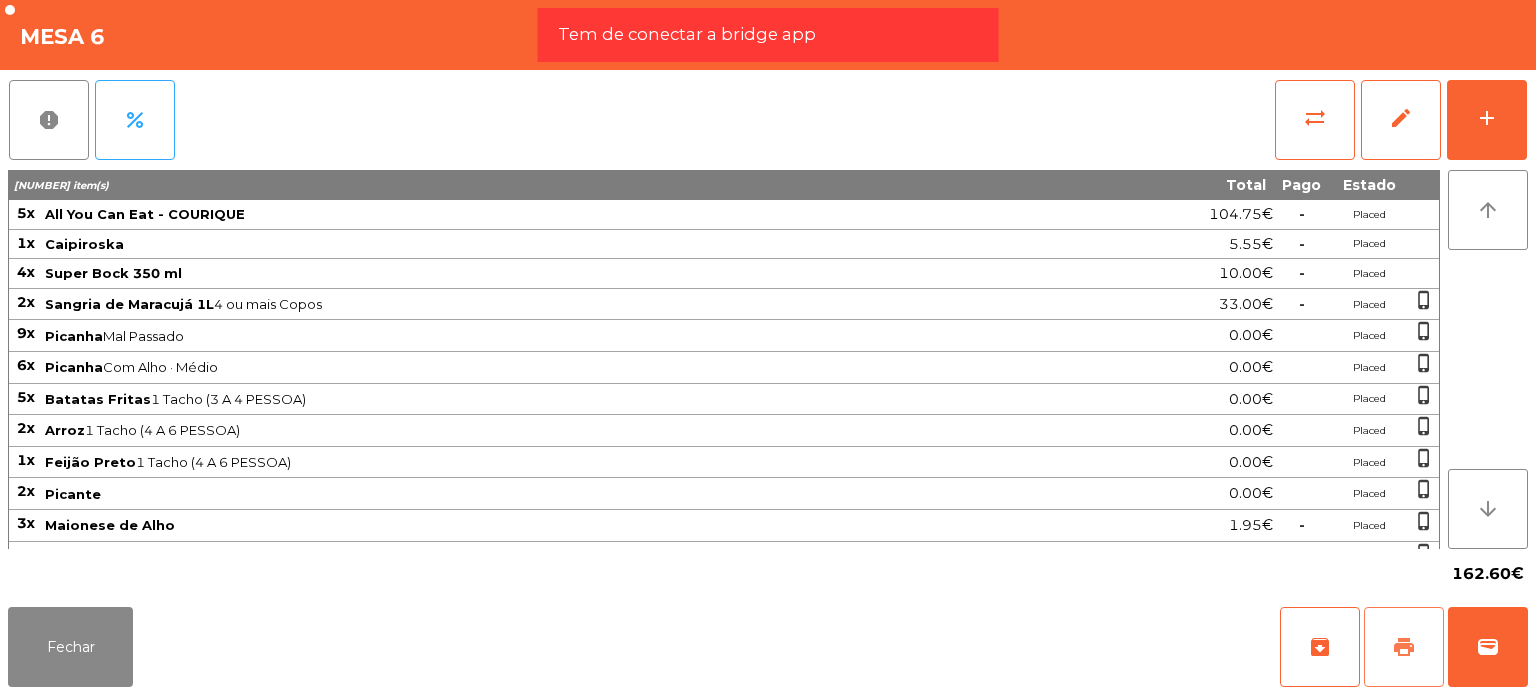 click on "print" at bounding box center (1404, 647) 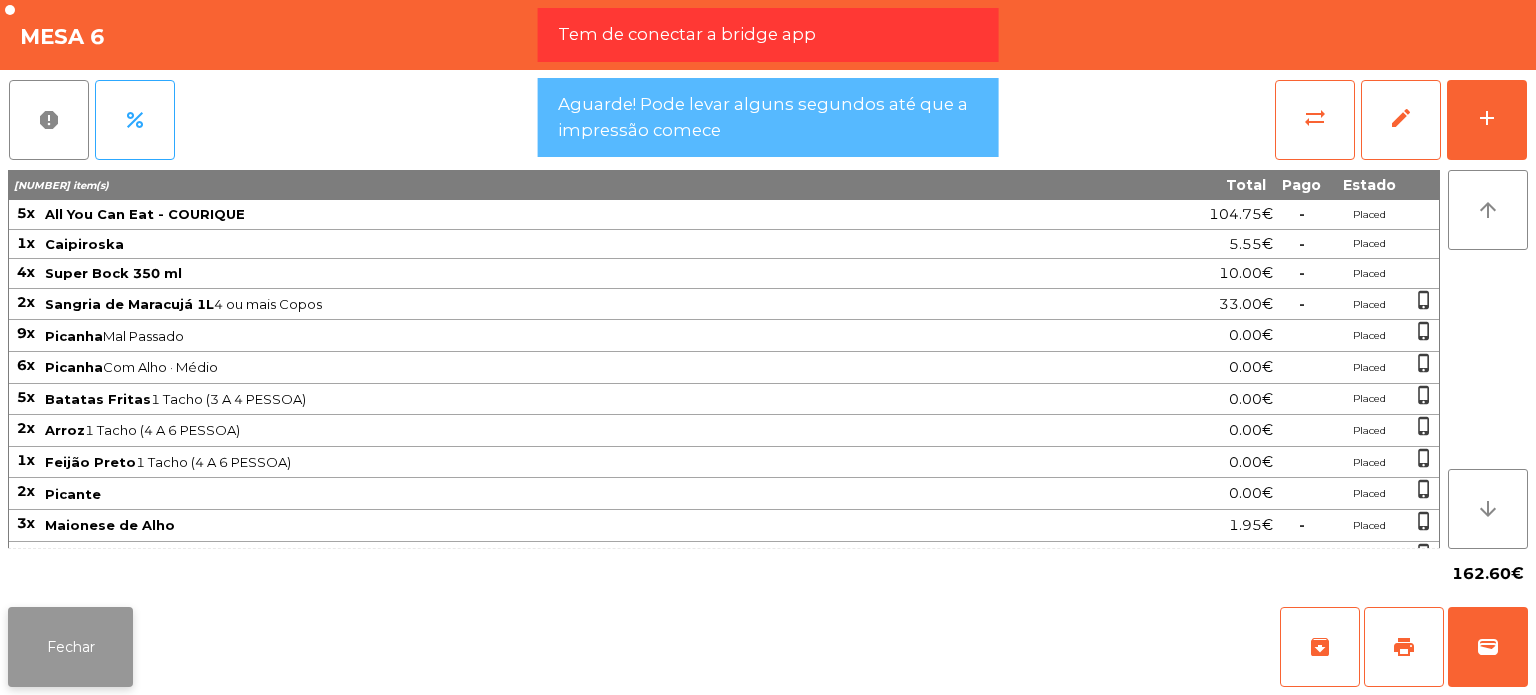 click on "Fechar" at bounding box center (70, 647) 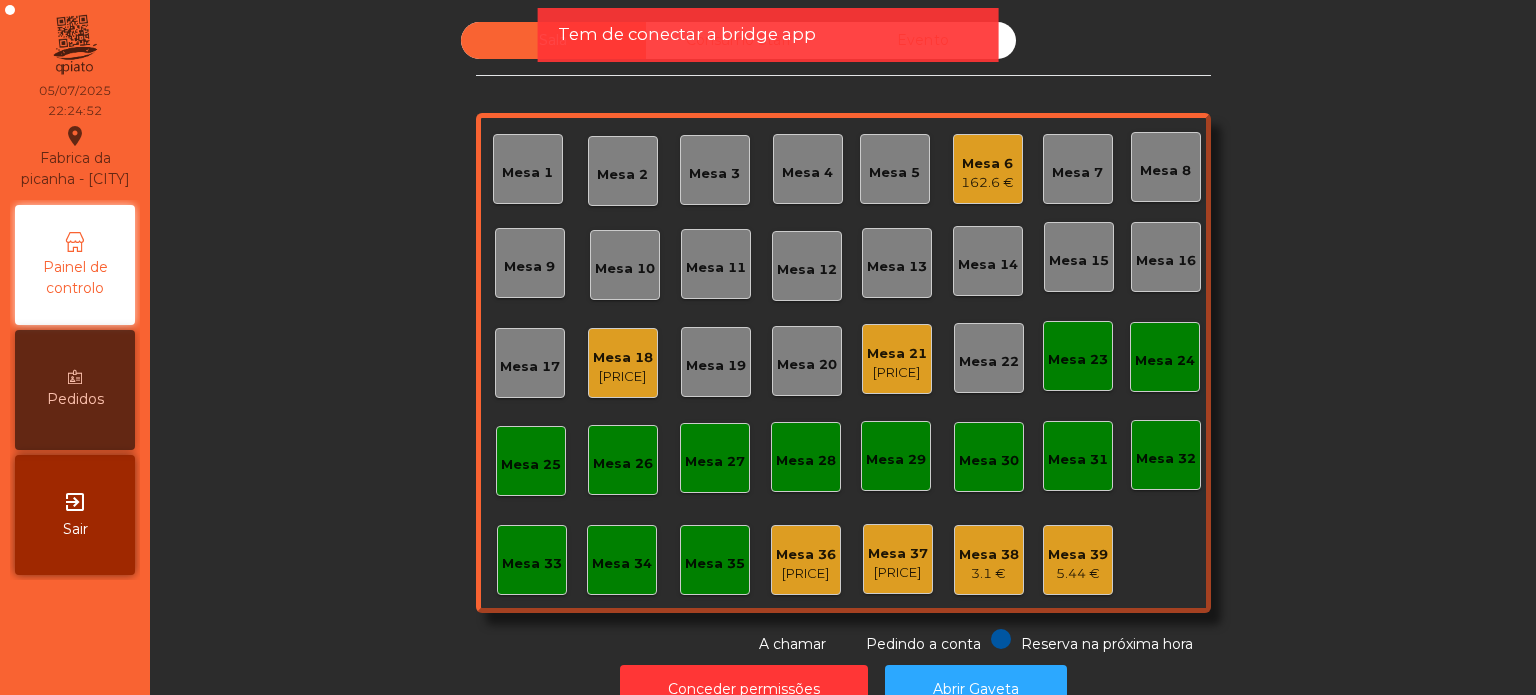 click on "Mesa [NUMBER]   [PRICE]" at bounding box center [806, 560] 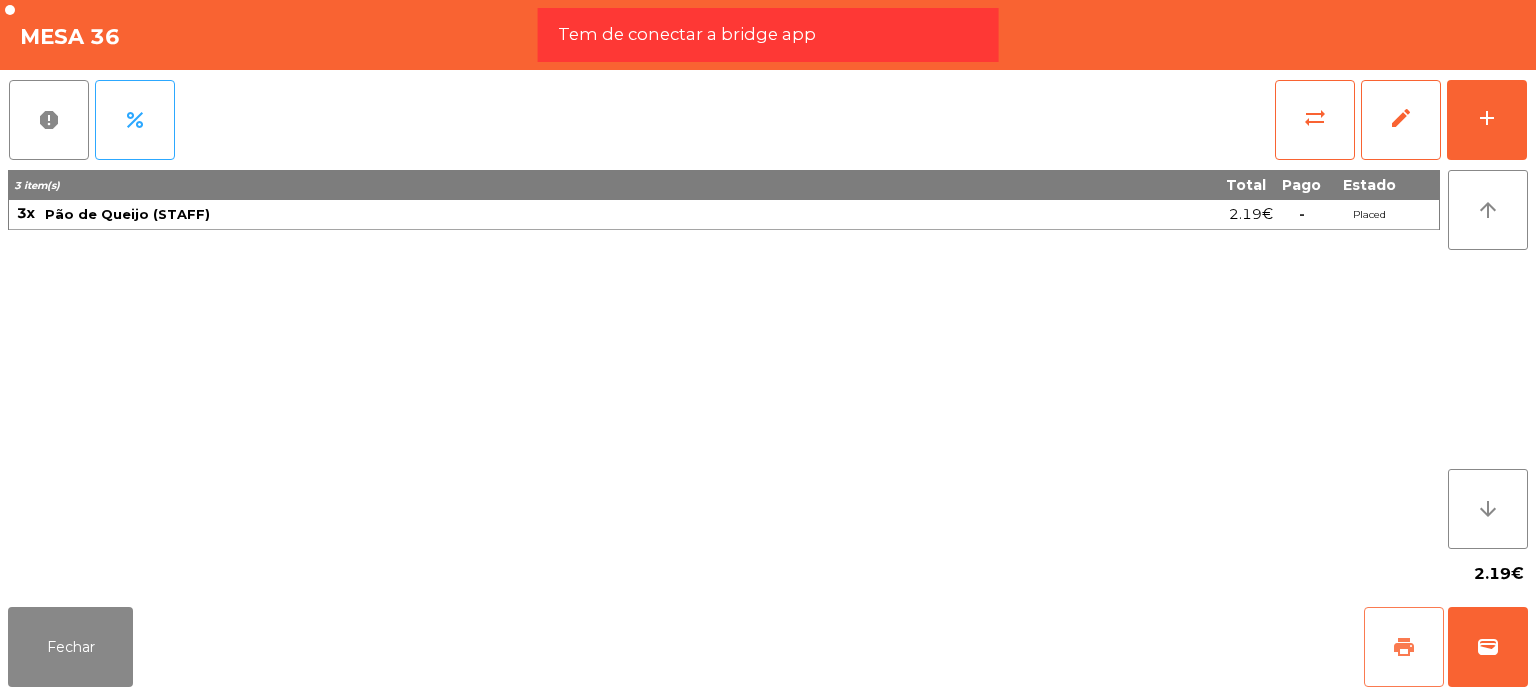 click on "print" at bounding box center (1404, 647) 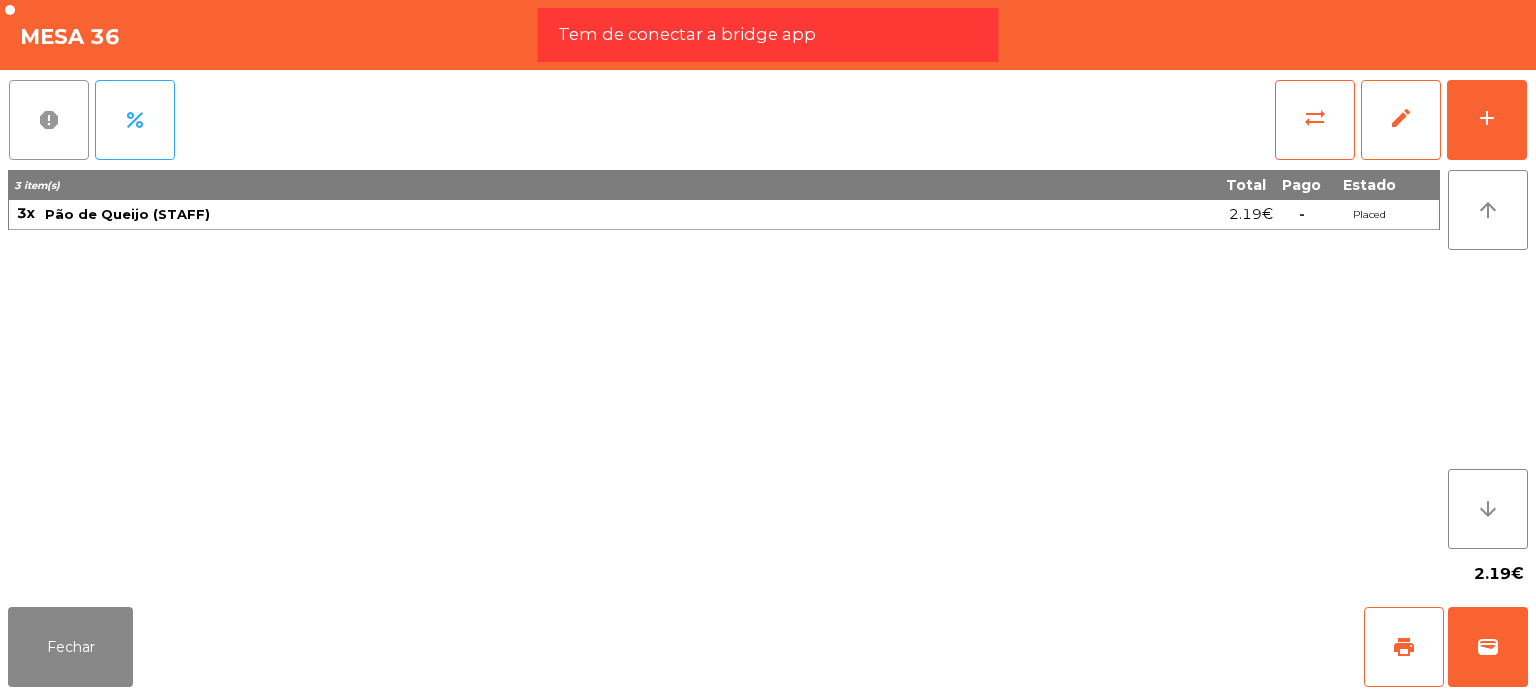 click on "report" at bounding box center [49, 120] 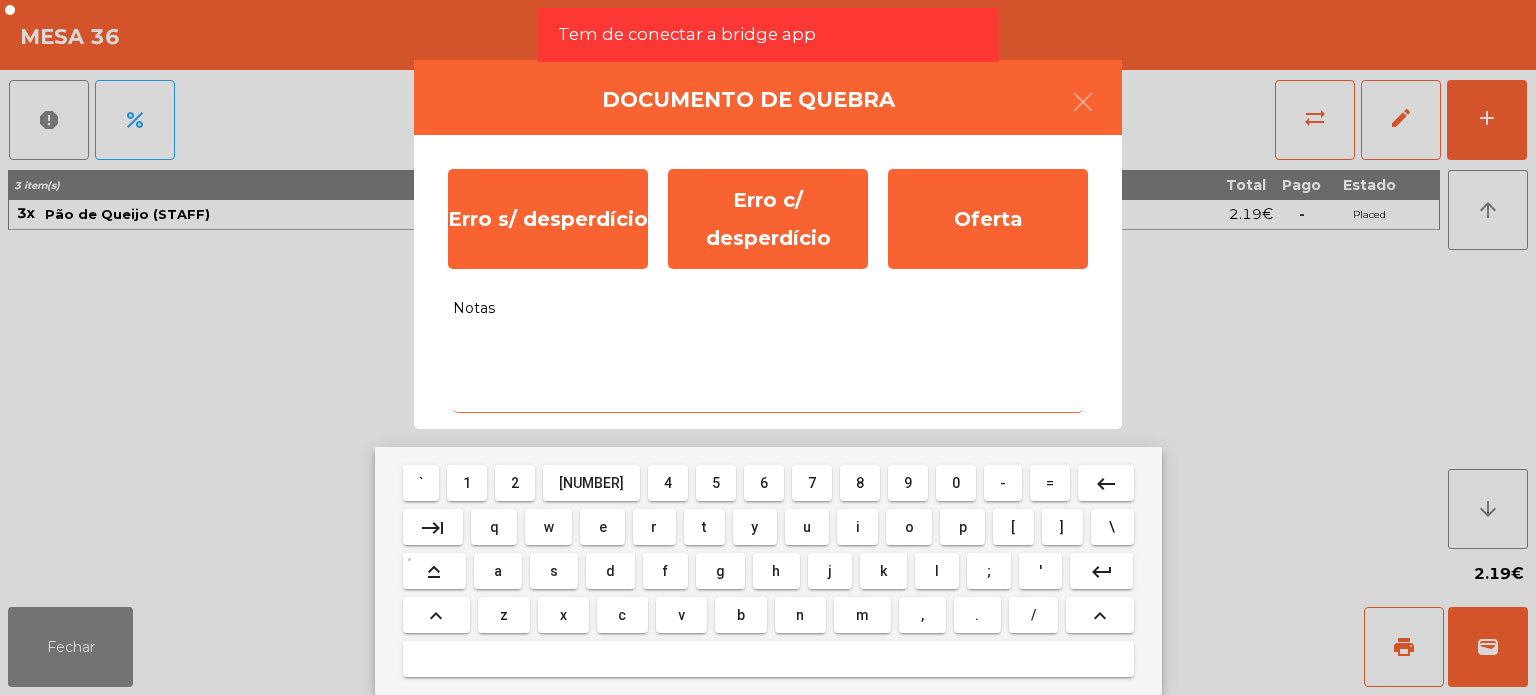 click on "Notas" at bounding box center [768, 371] 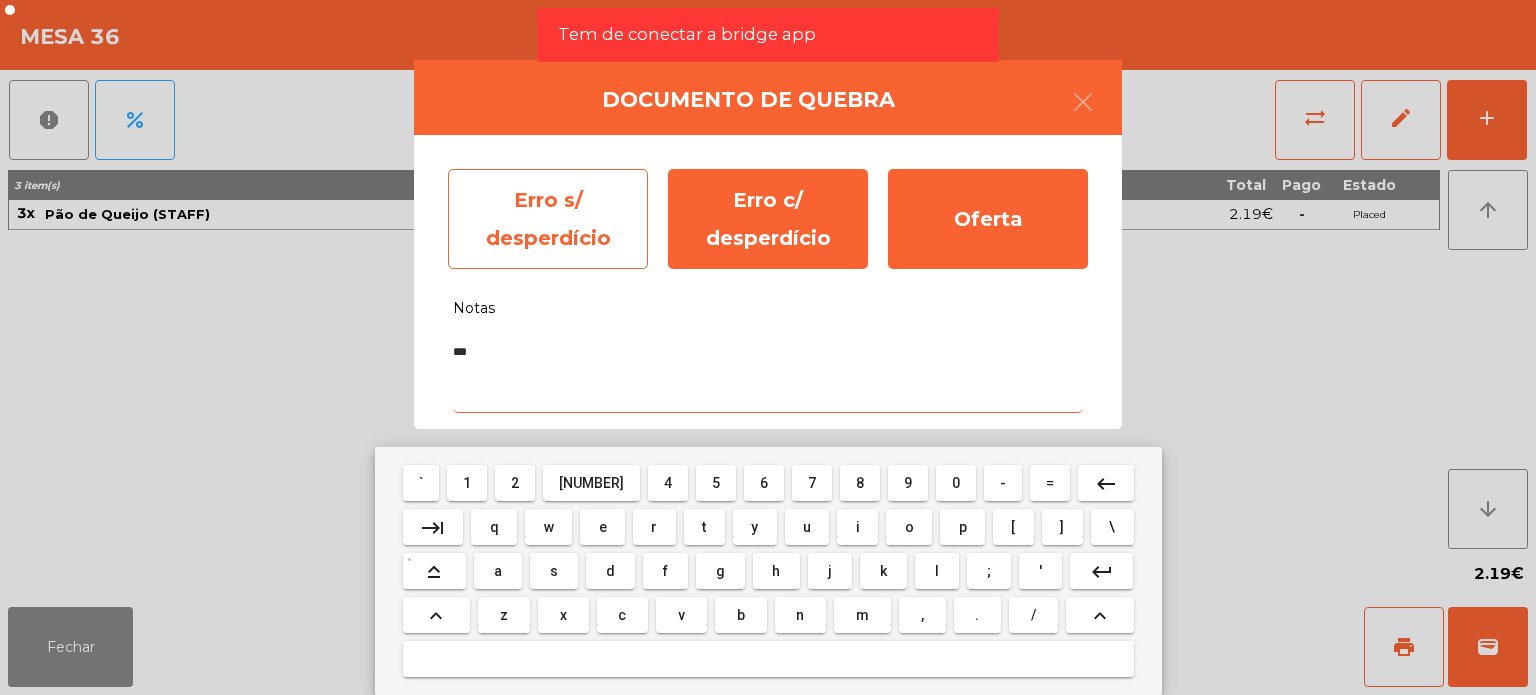 type on "***" 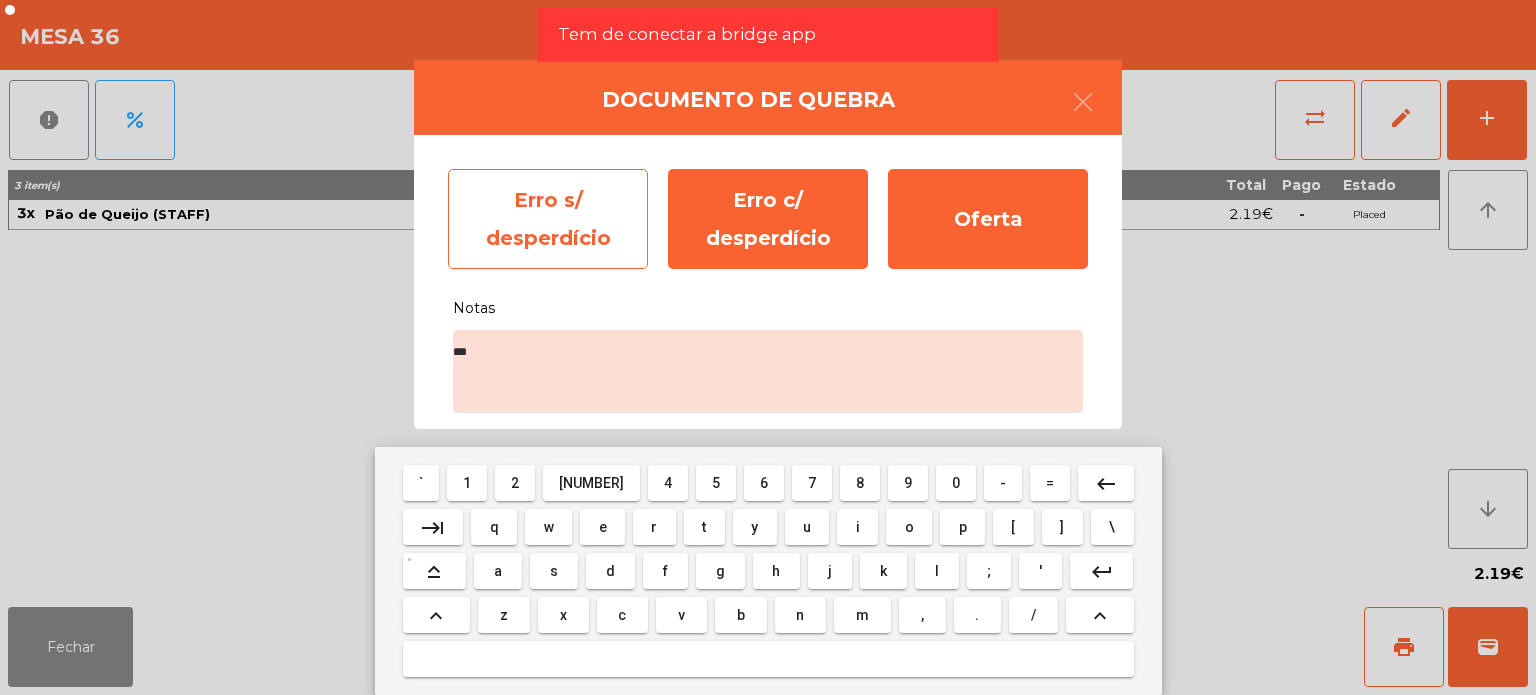 click on "Erro s/ desperdício" at bounding box center (548, 219) 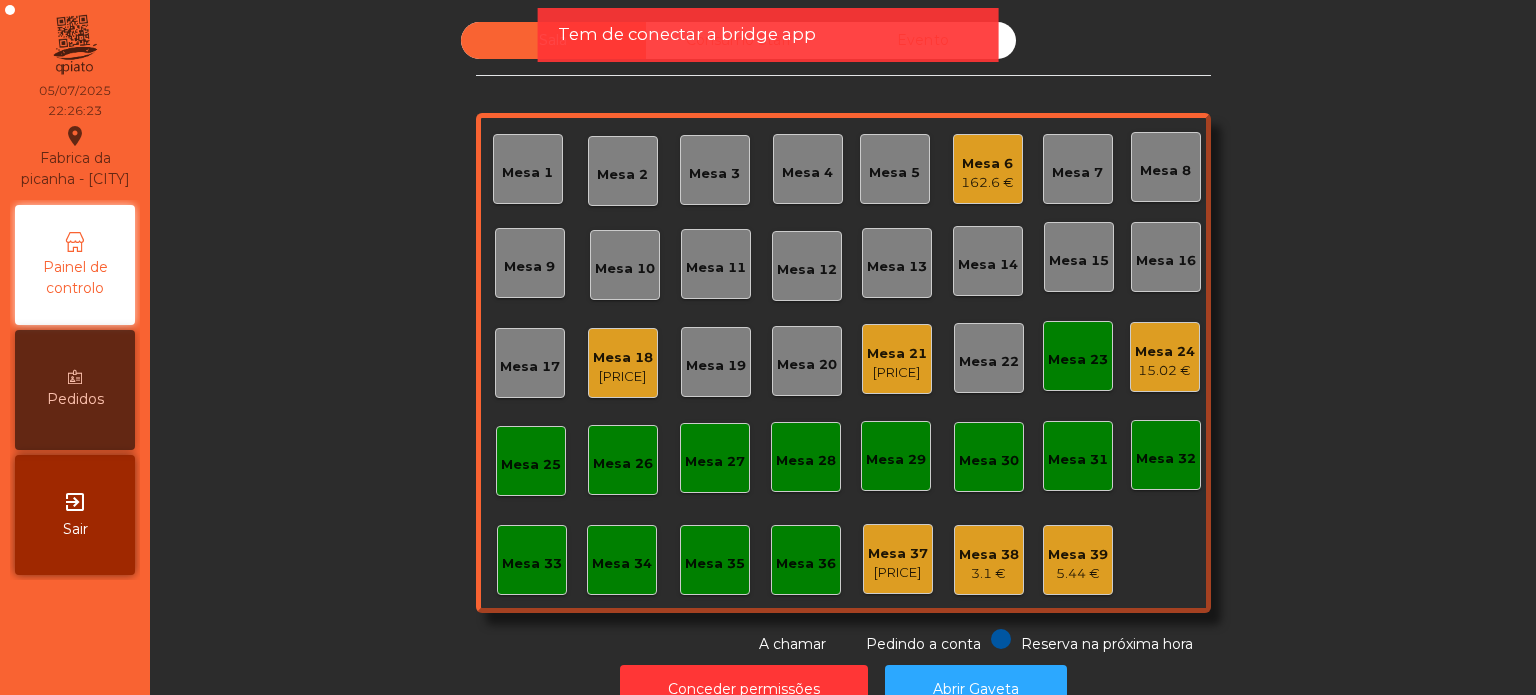 click on "[PRICE]" at bounding box center (987, 183) 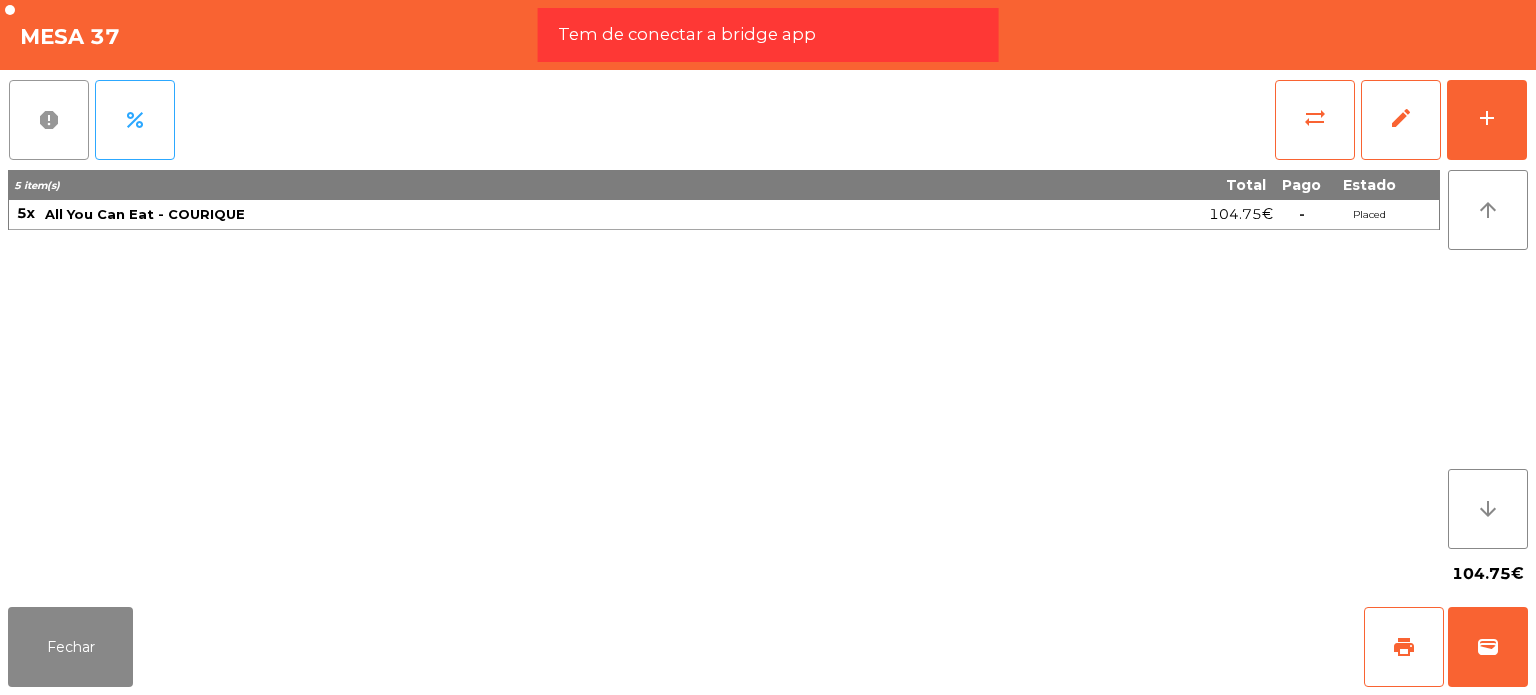 click on "report" at bounding box center (49, 120) 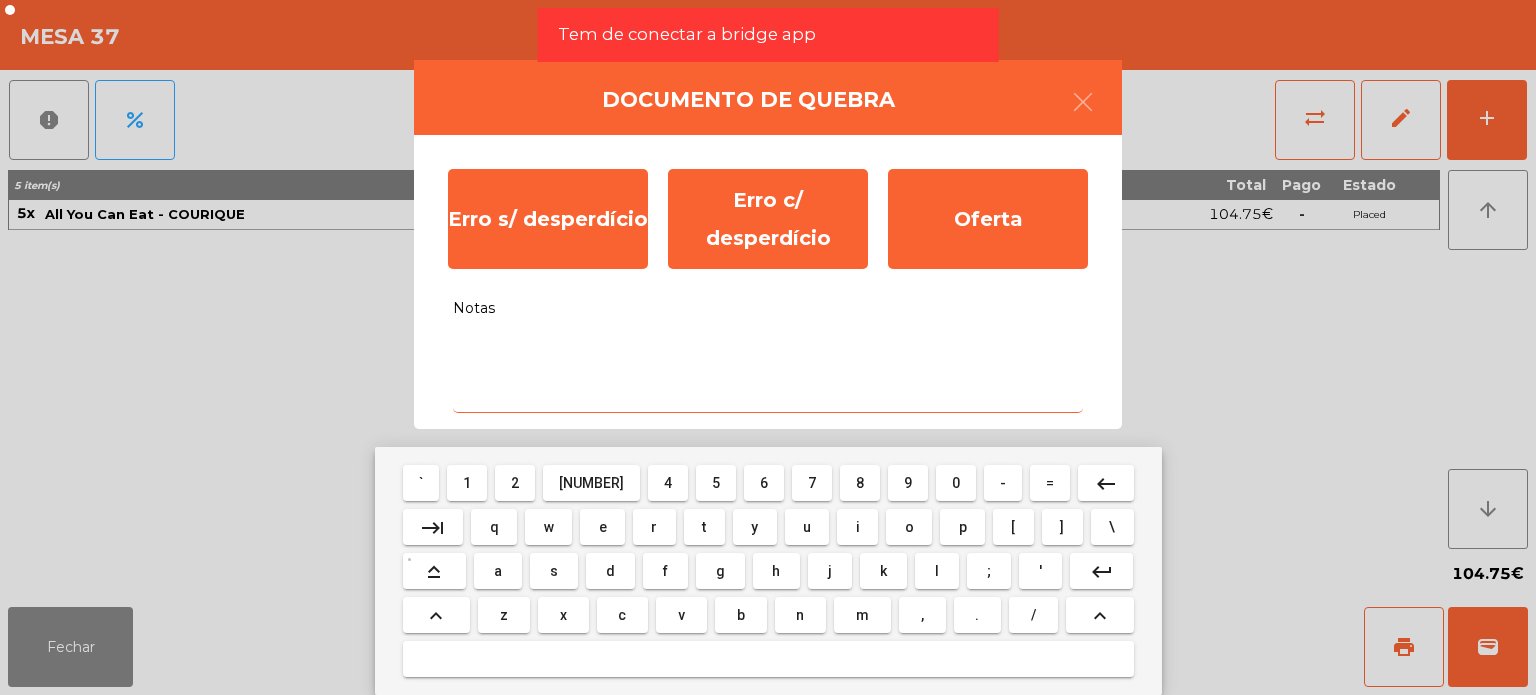 click on "Notas" at bounding box center [768, 371] 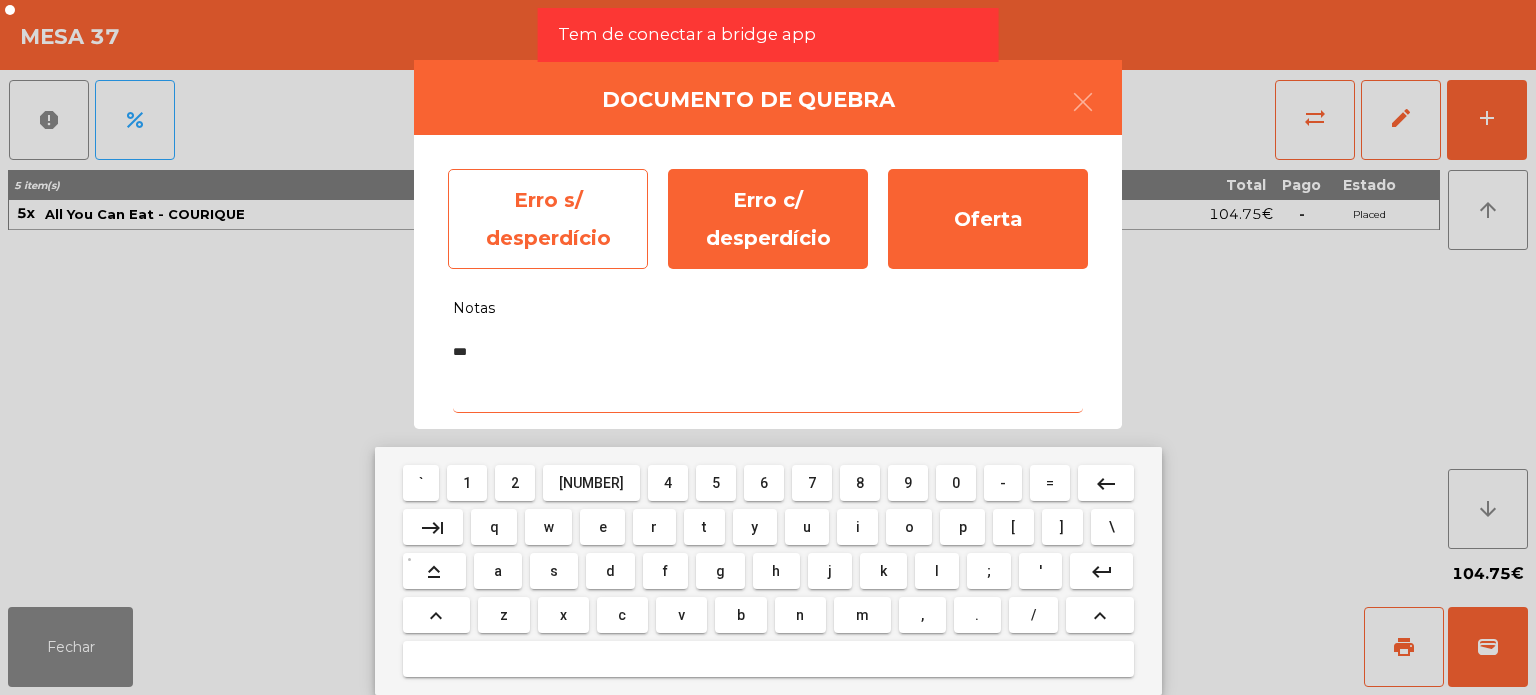 type on "***" 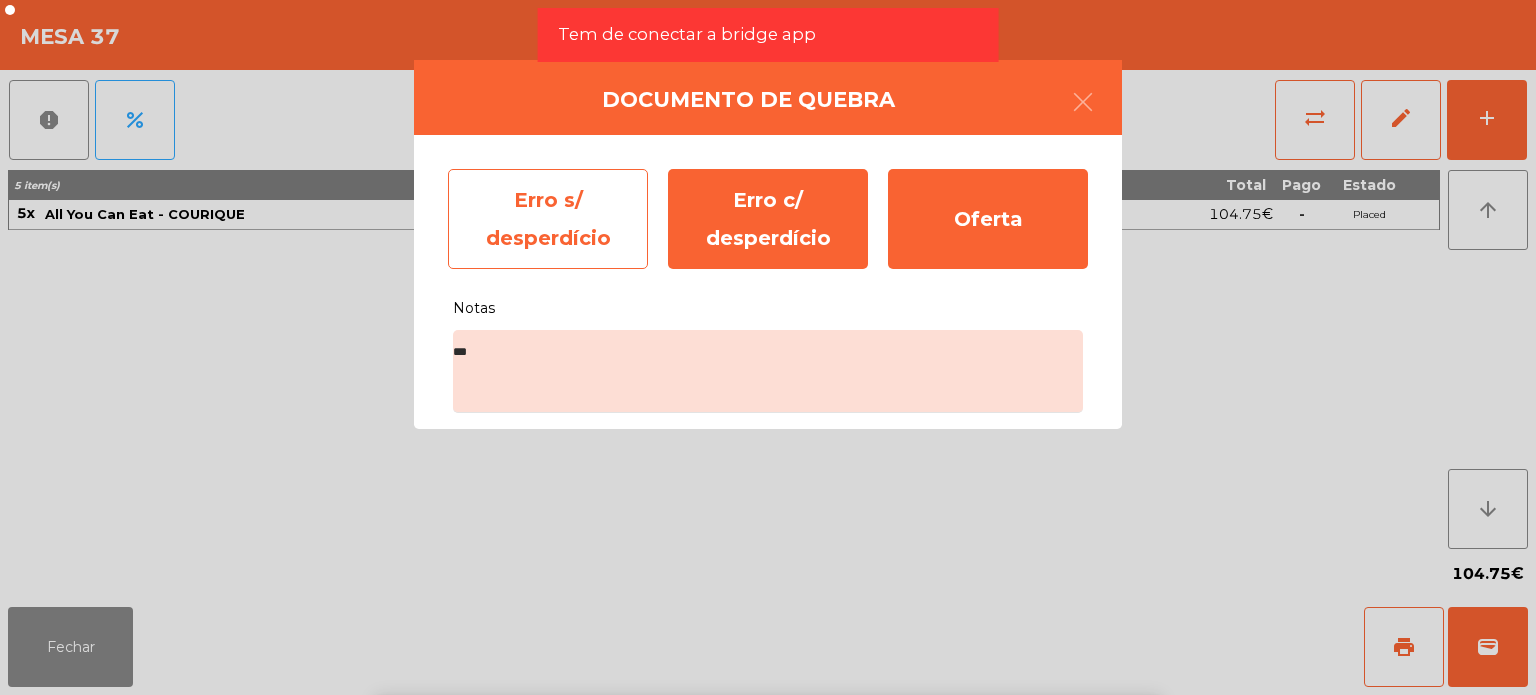 click on "Erro s/ desperdício" at bounding box center (548, 219) 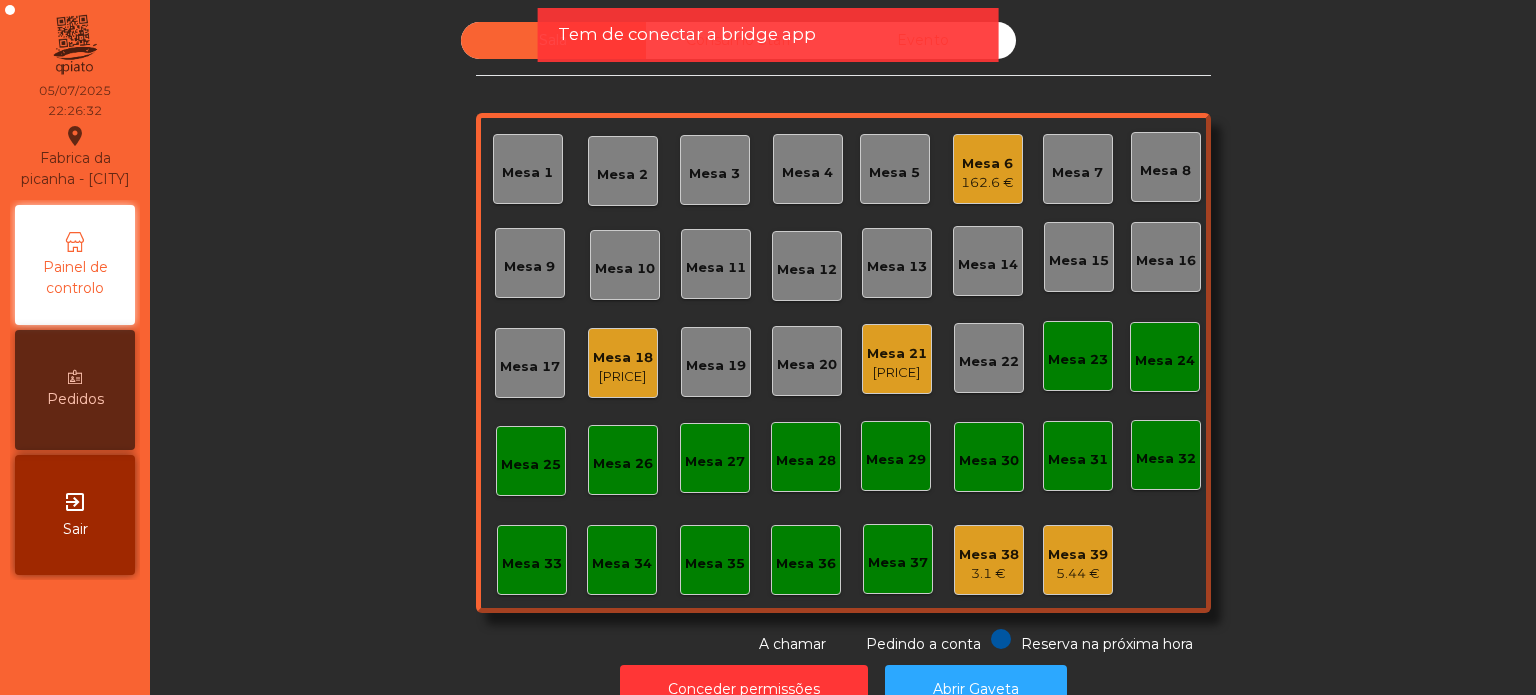 click on "Mesa 38   3.1 €" at bounding box center [989, 560] 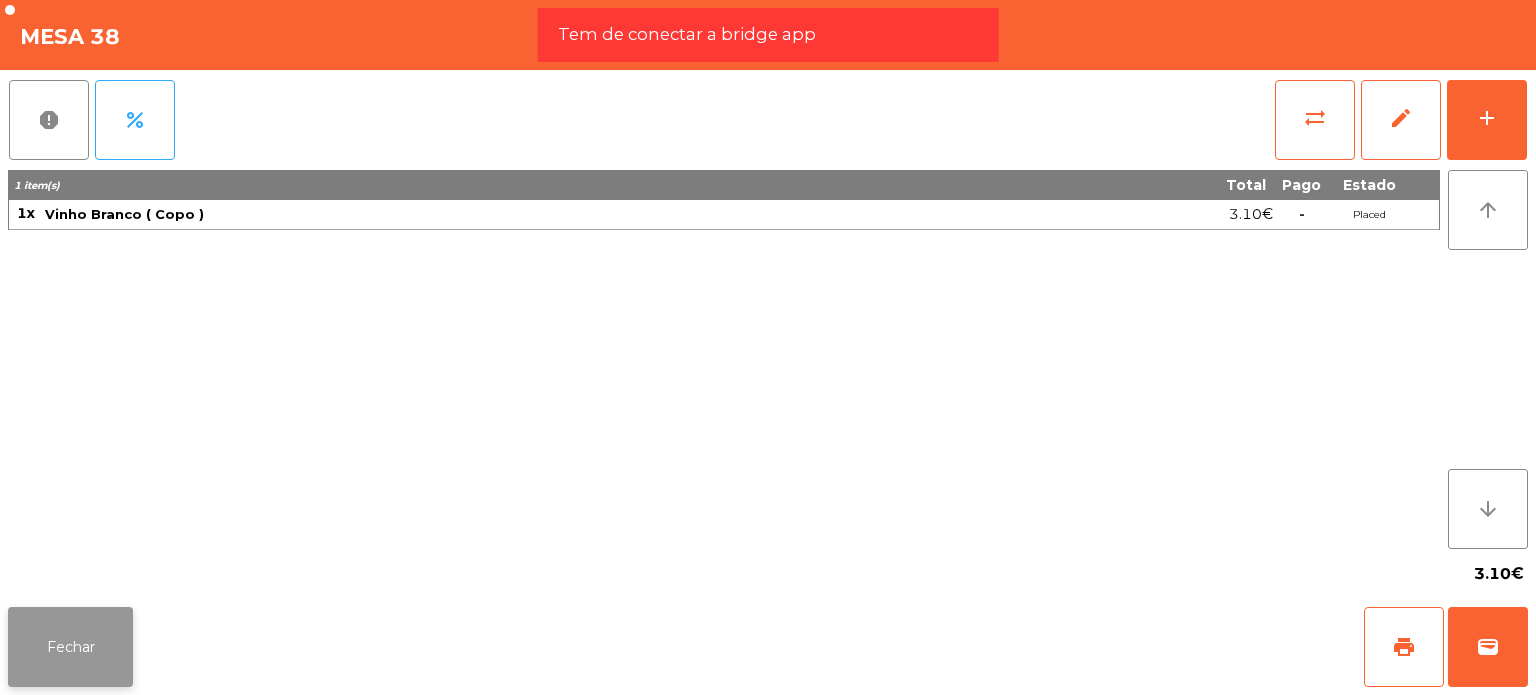 click on "Fechar" at bounding box center [70, 647] 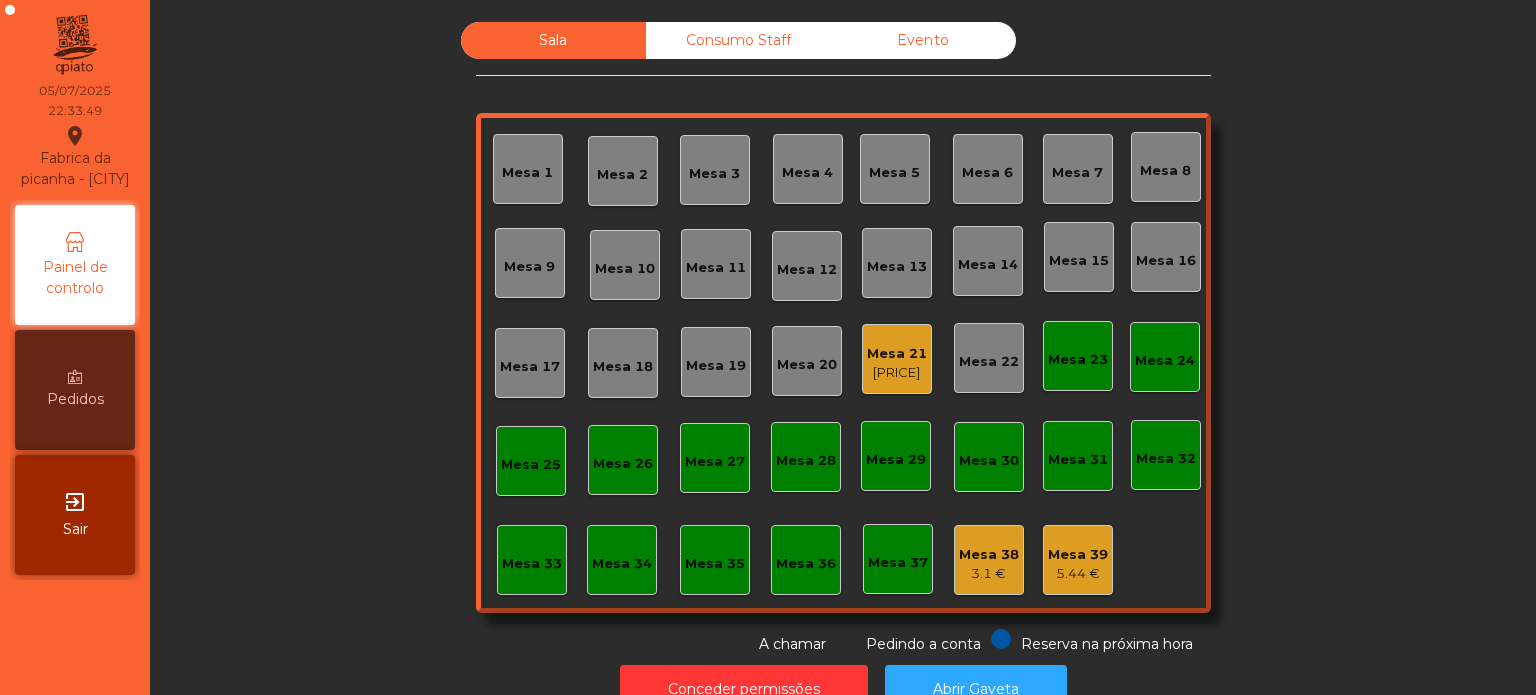 click on "Mesa [NUMBER]   [PRICE]" at bounding box center [1078, 560] 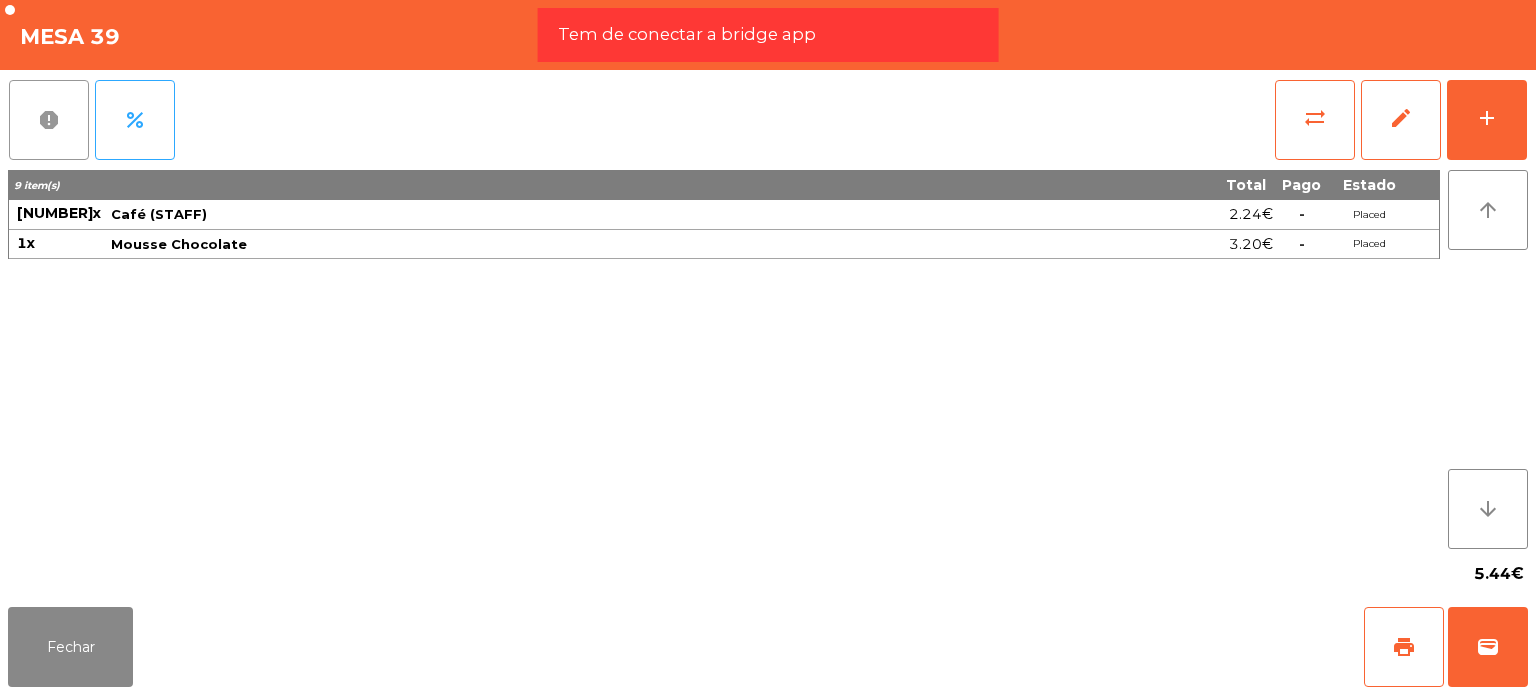 click on "report" at bounding box center (49, 120) 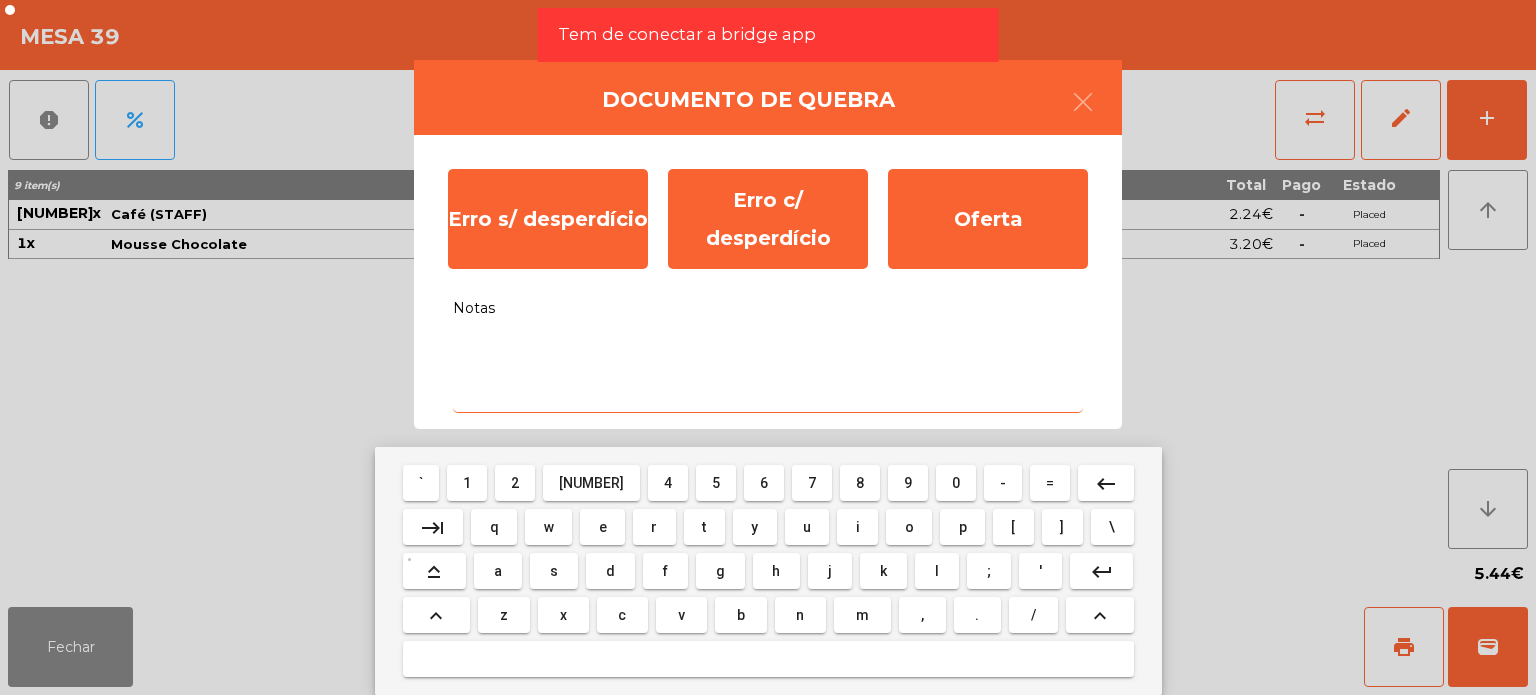 click on "Notas" at bounding box center [768, 371] 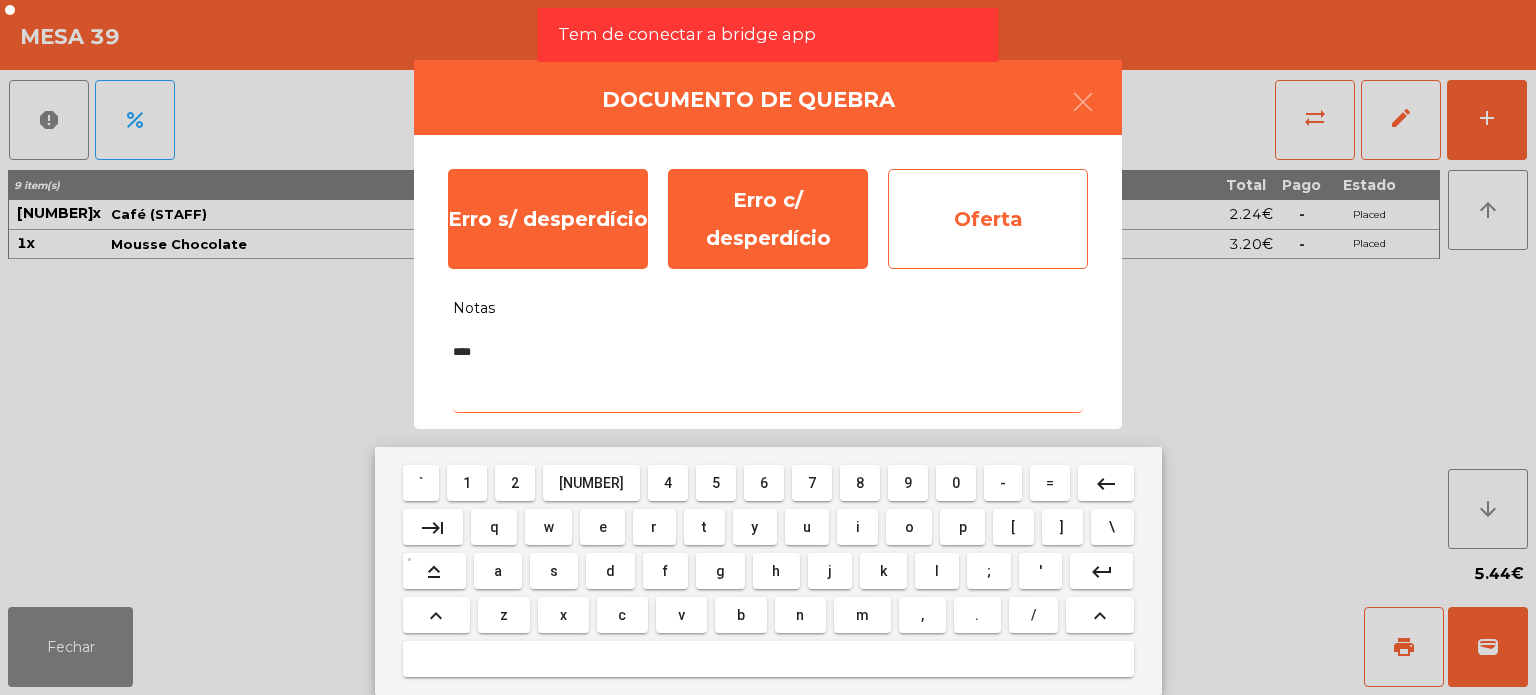 type on "****" 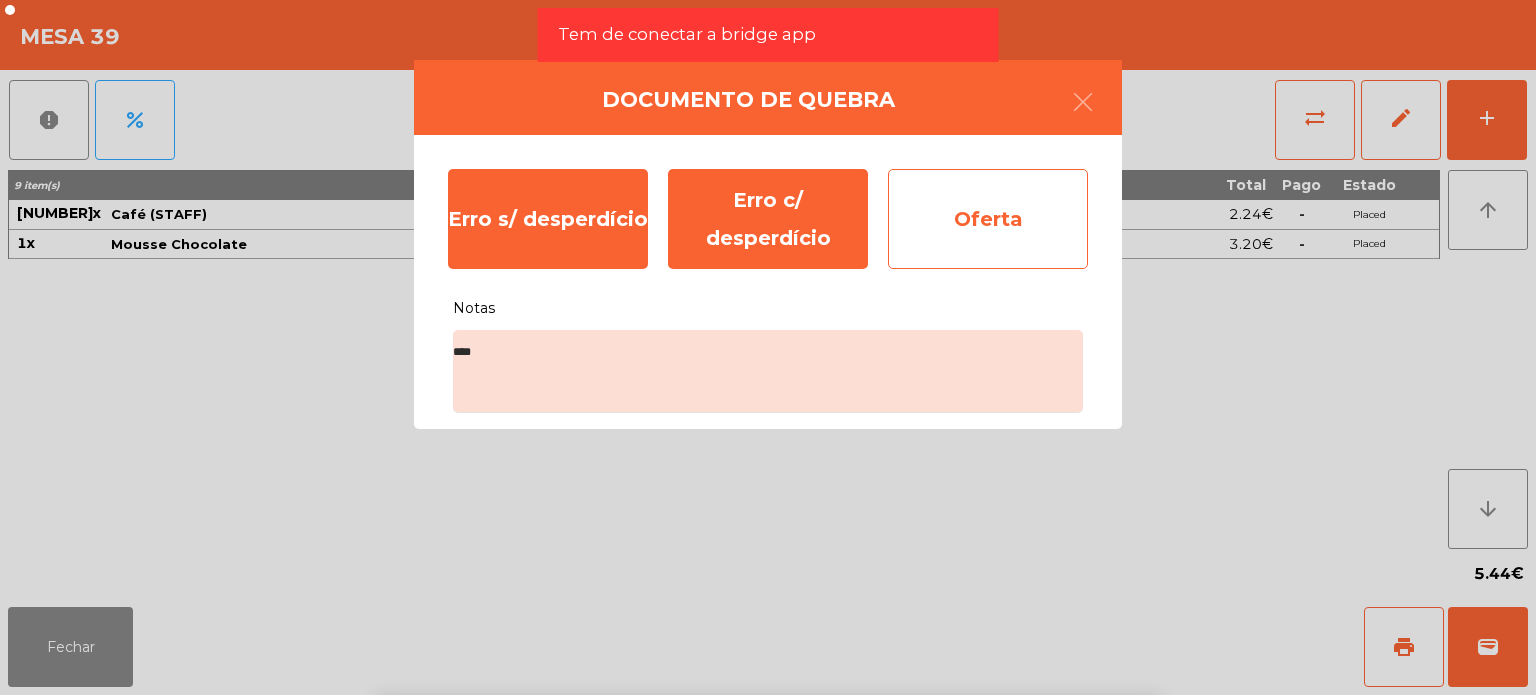 click on "Oferta" at bounding box center [988, 219] 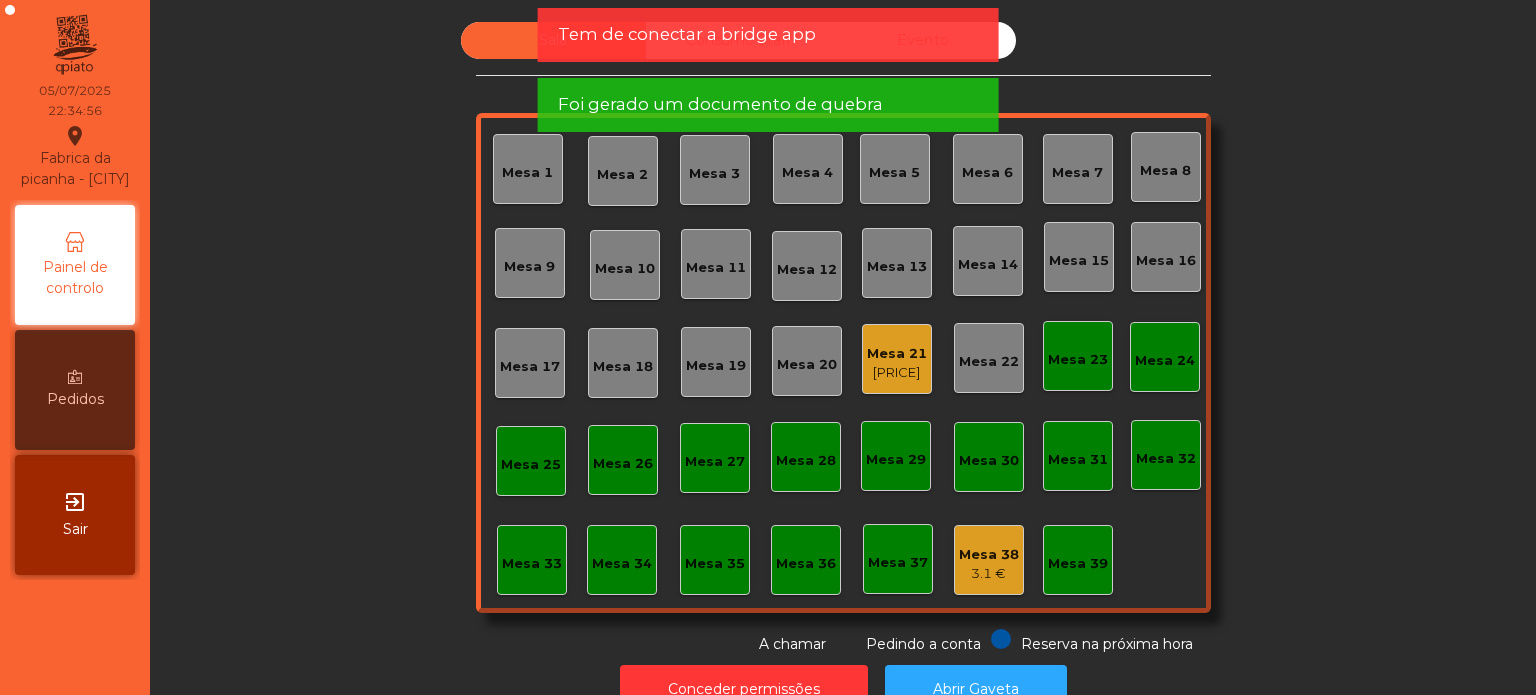 click on "Mesa 38   3.1 €" at bounding box center (897, 359) 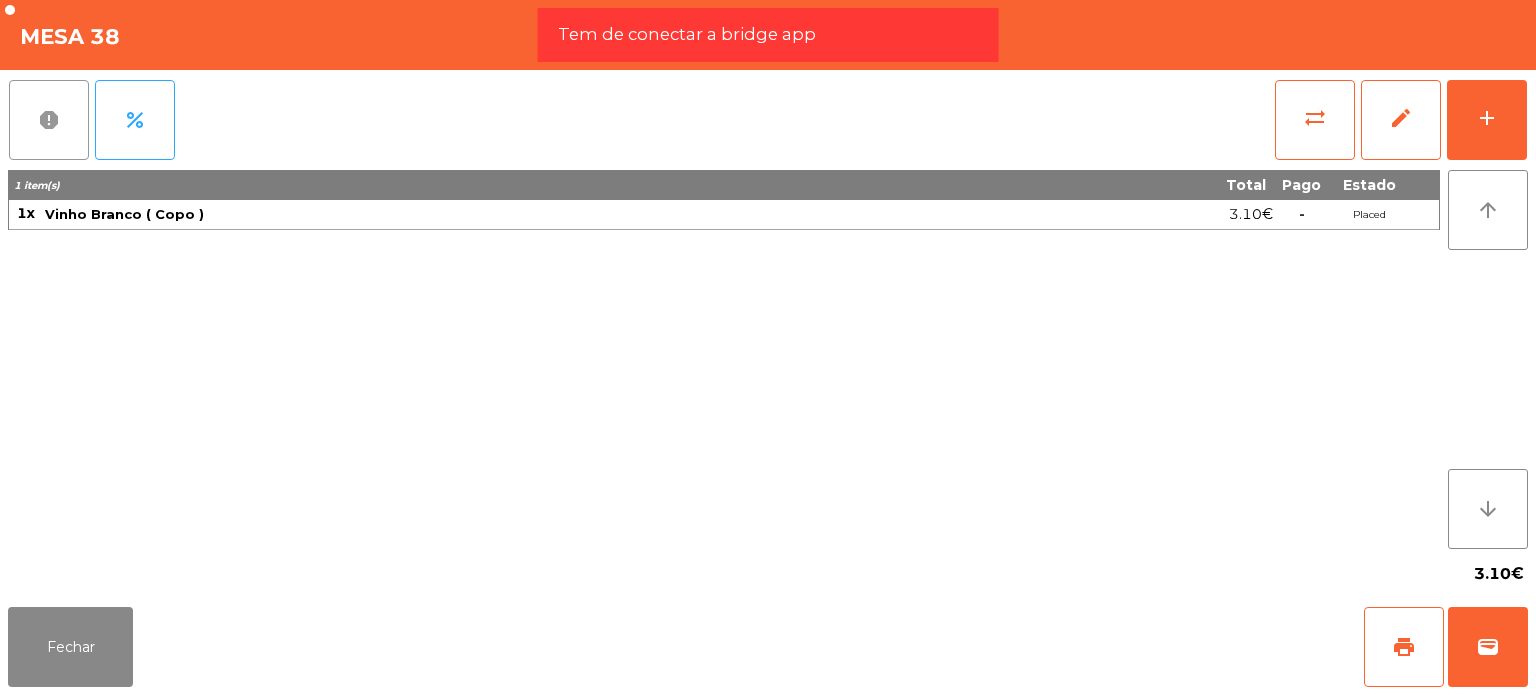 click on "report" at bounding box center [49, 120] 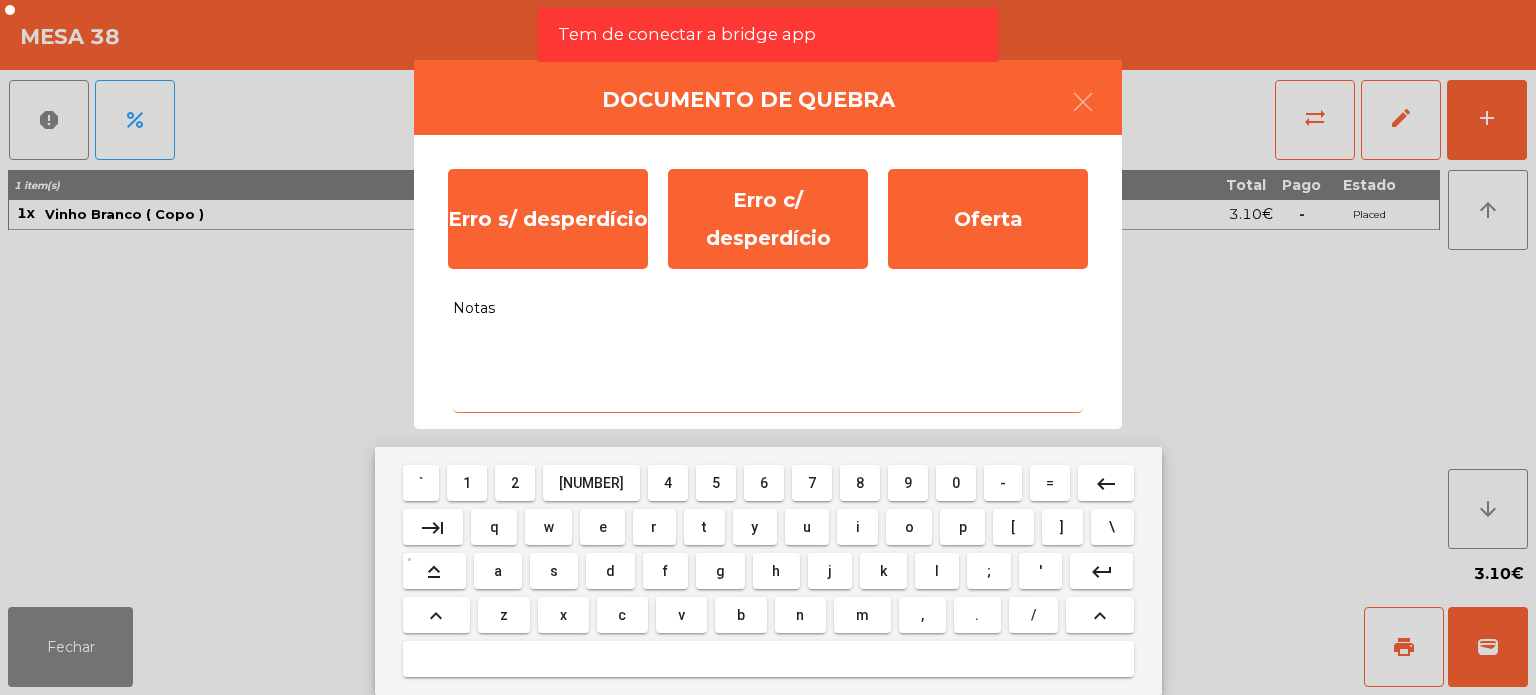 click on "Notas" at bounding box center [768, 371] 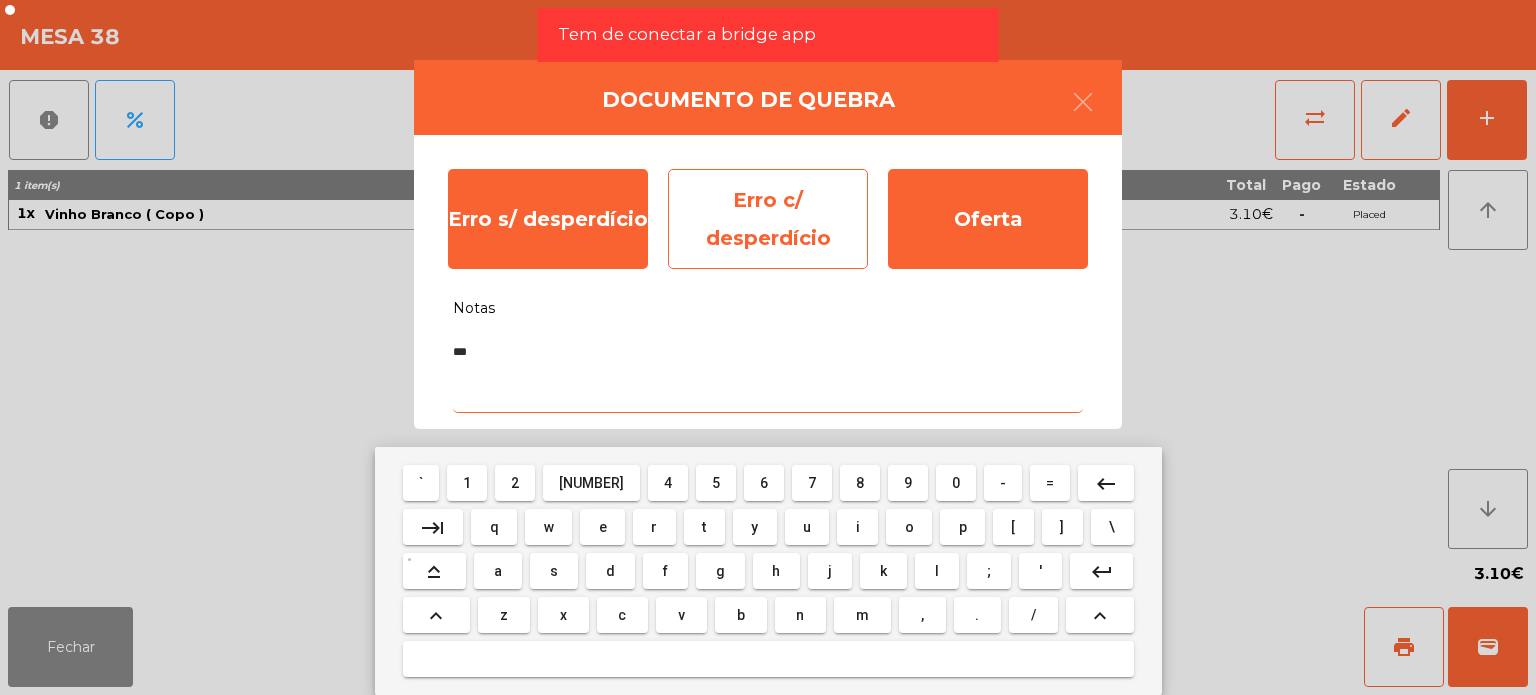 type on "***" 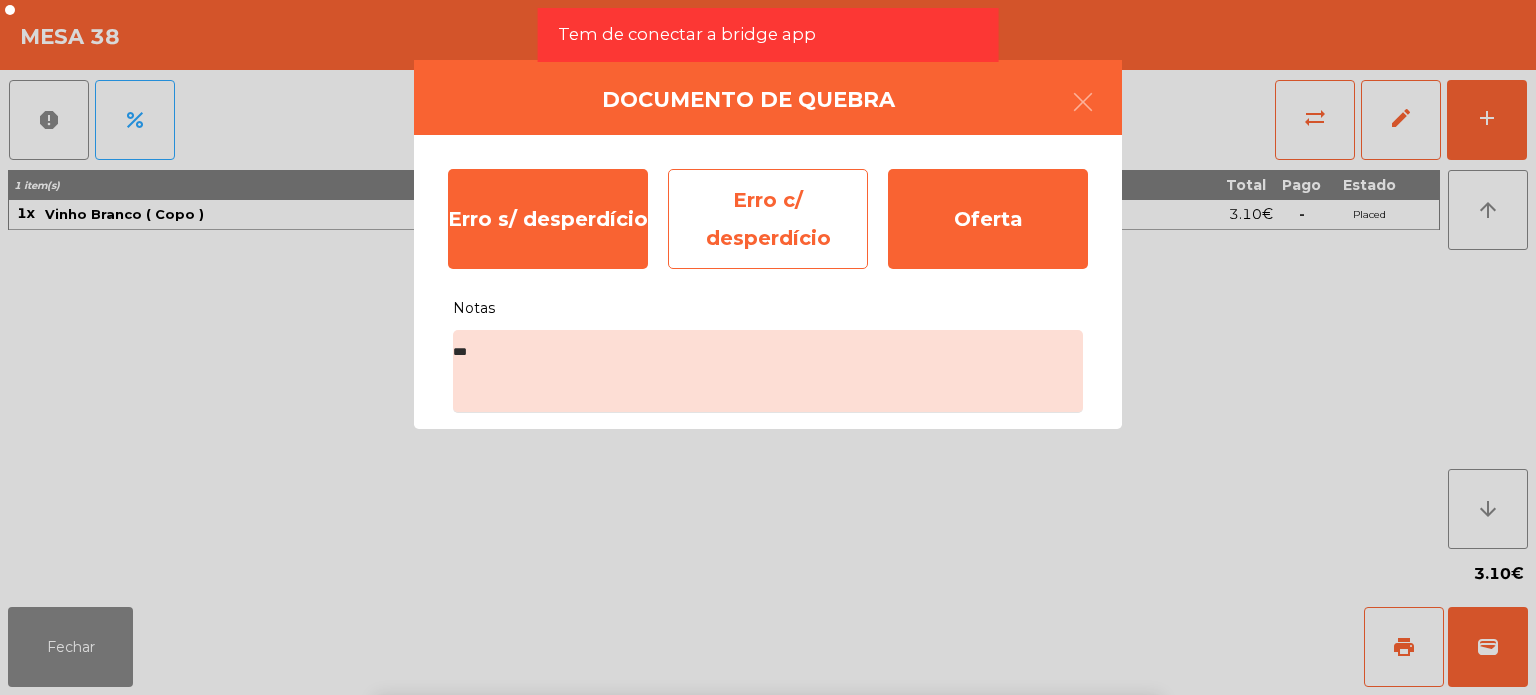 click on "Erro c/ desperdício" at bounding box center (768, 219) 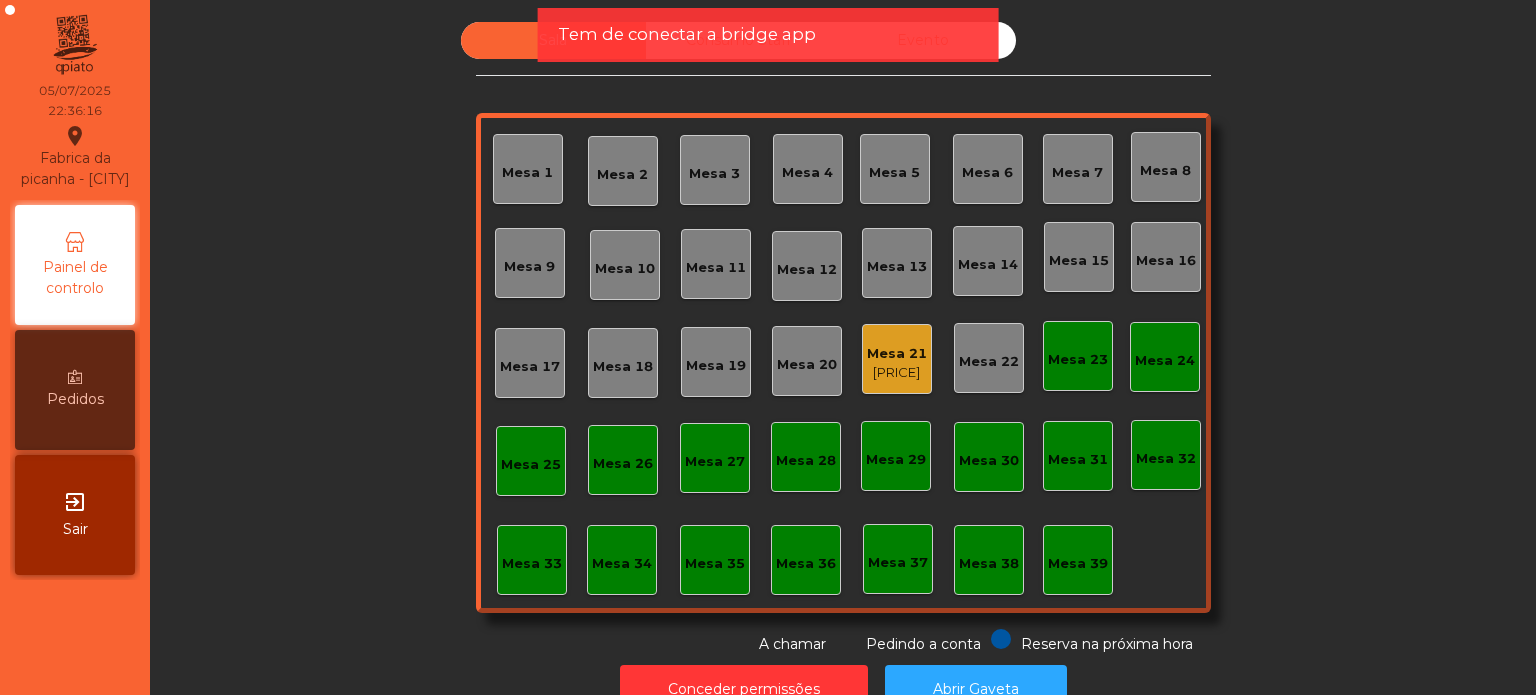 click on "Tem de conectar a bridge app" at bounding box center [687, 34] 